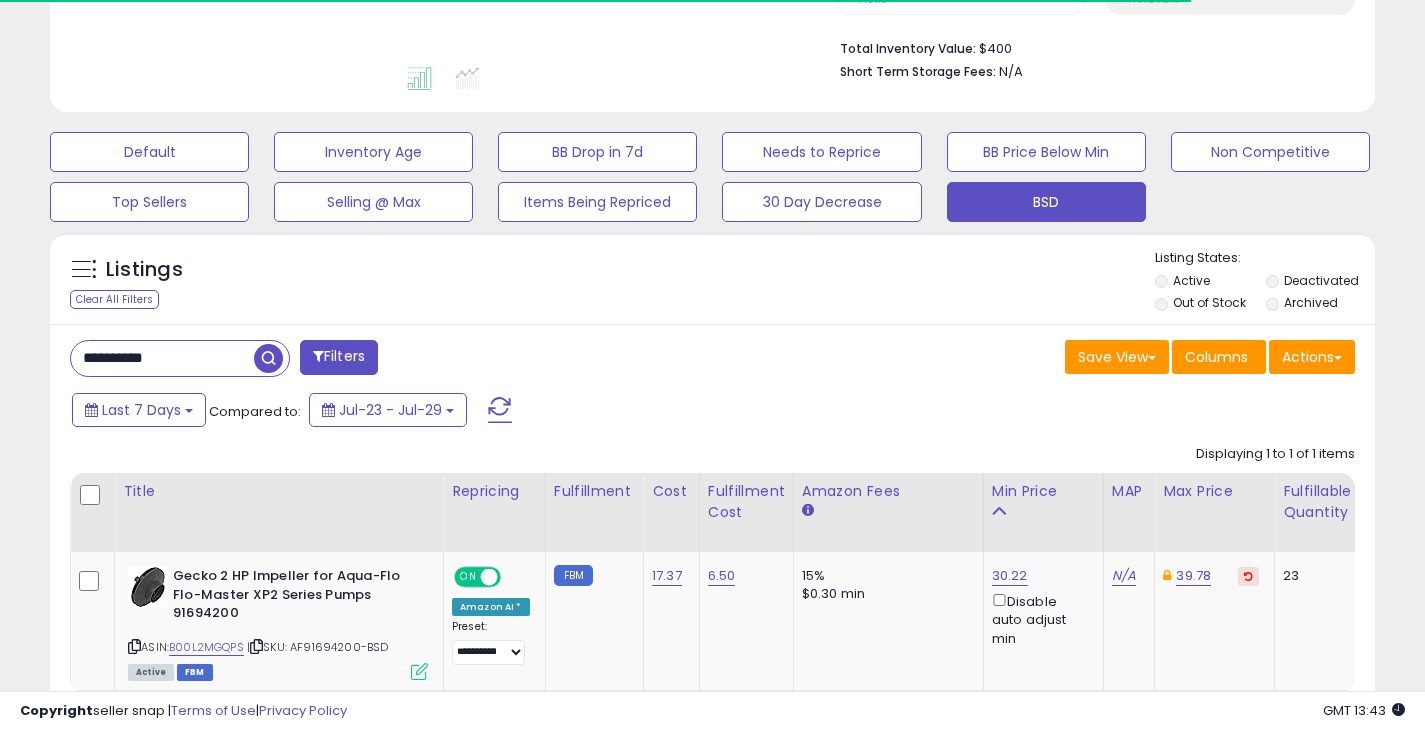 scroll, scrollTop: 629, scrollLeft: 0, axis: vertical 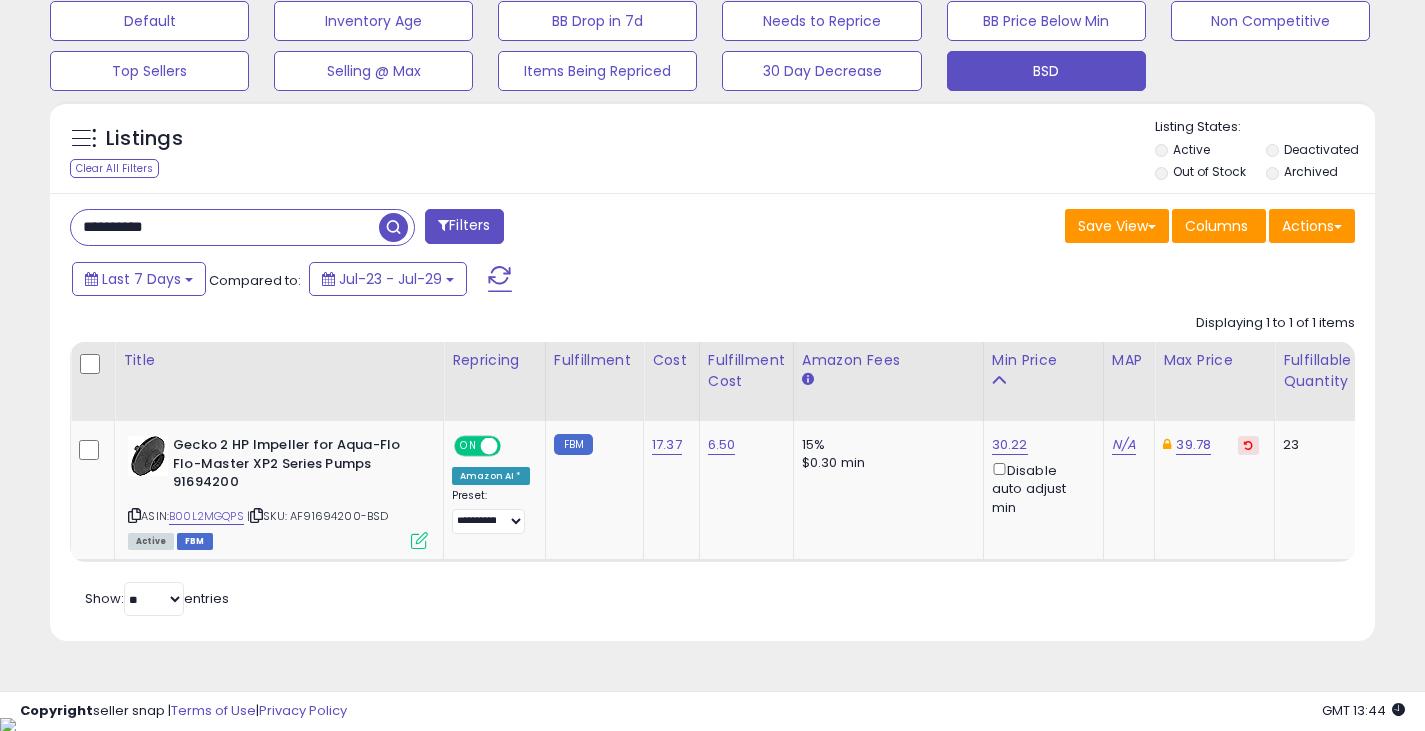drag, startPoint x: 209, startPoint y: 217, endPoint x: 59, endPoint y: 244, distance: 152.41063 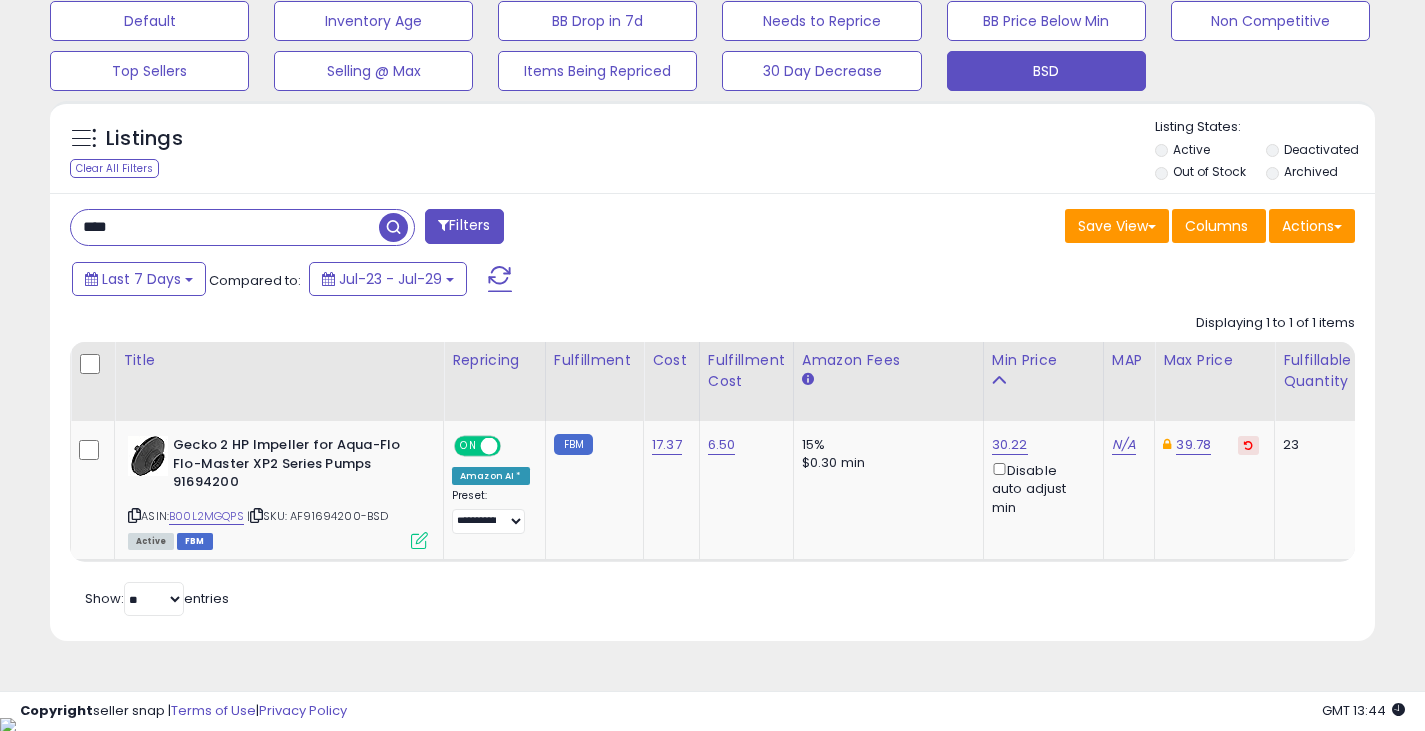 type on "****" 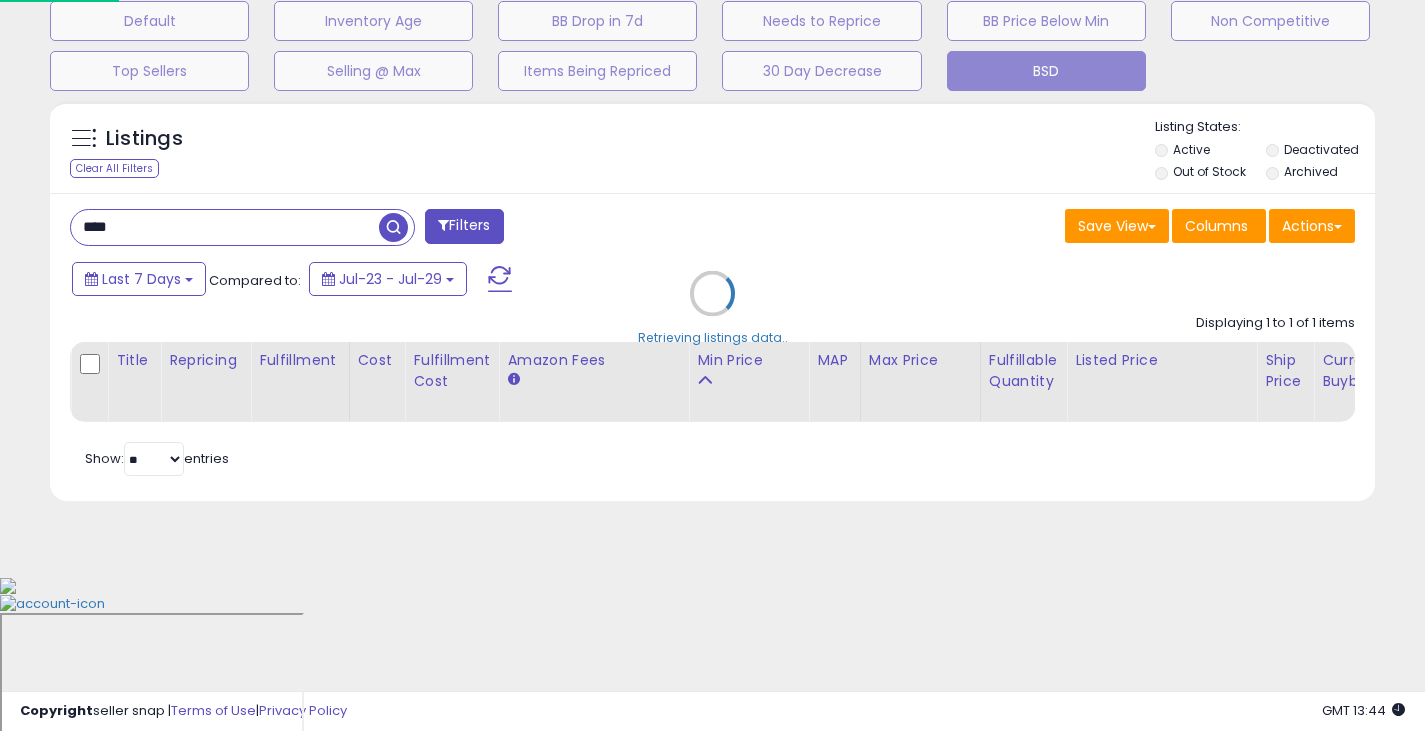 scroll, scrollTop: 999590, scrollLeft: 999224, axis: both 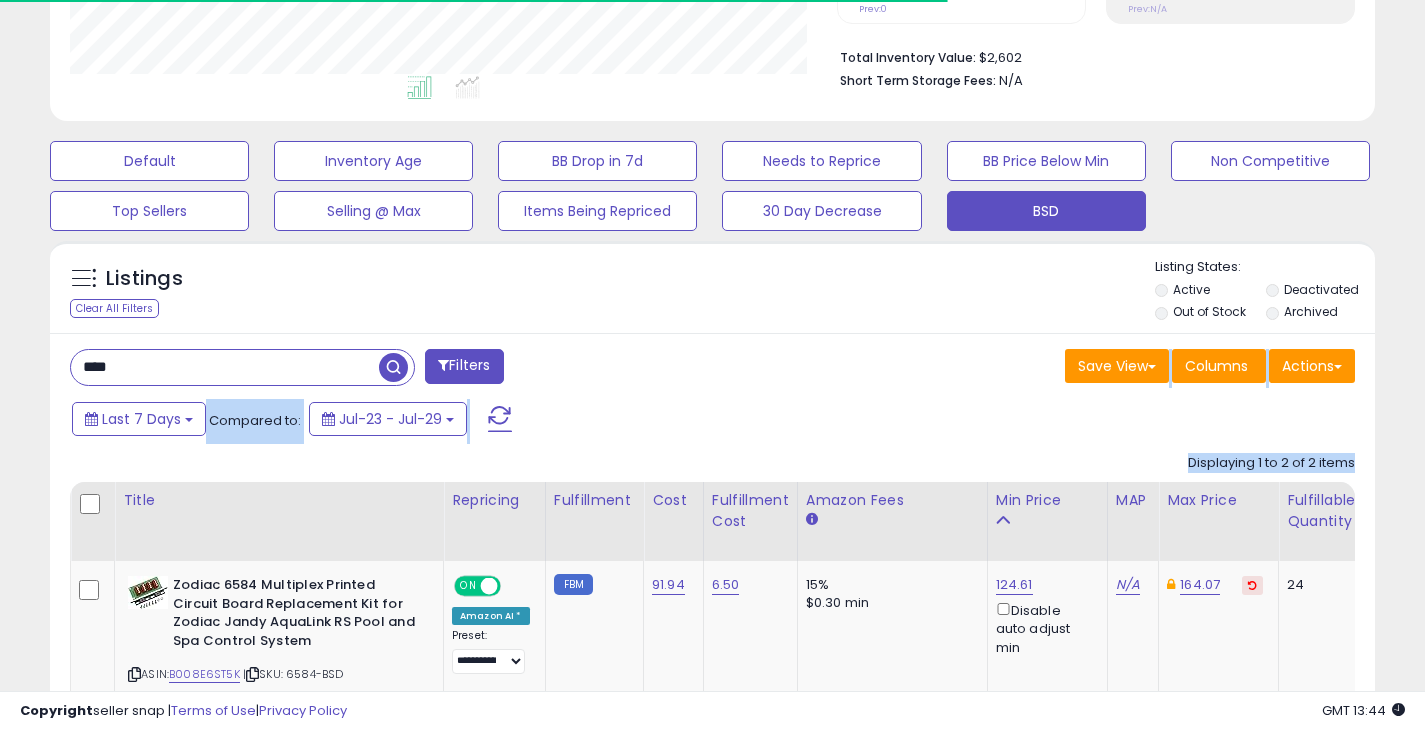 drag, startPoint x: -502, startPoint y: 461, endPoint x: -1149, endPoint y: 442, distance: 647.27893 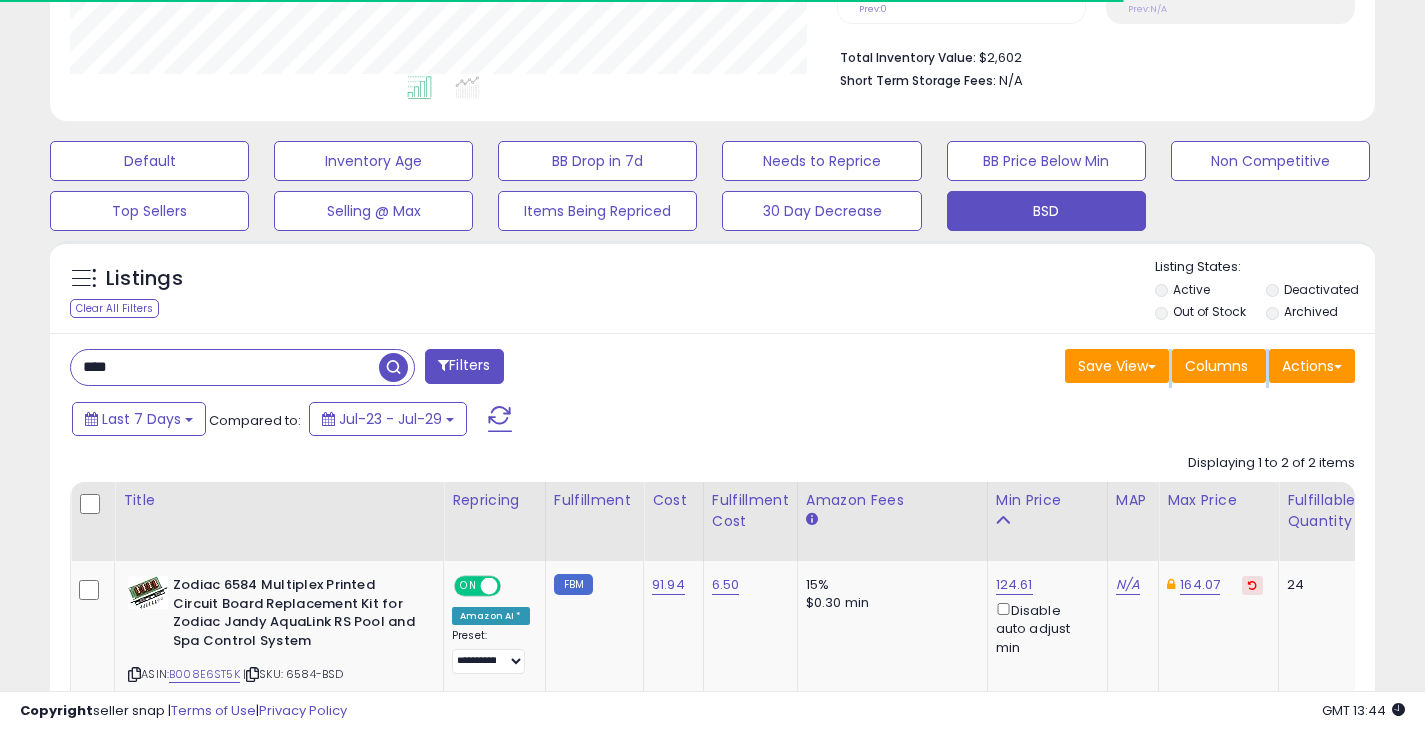 scroll, scrollTop: 999590, scrollLeft: 999233, axis: both 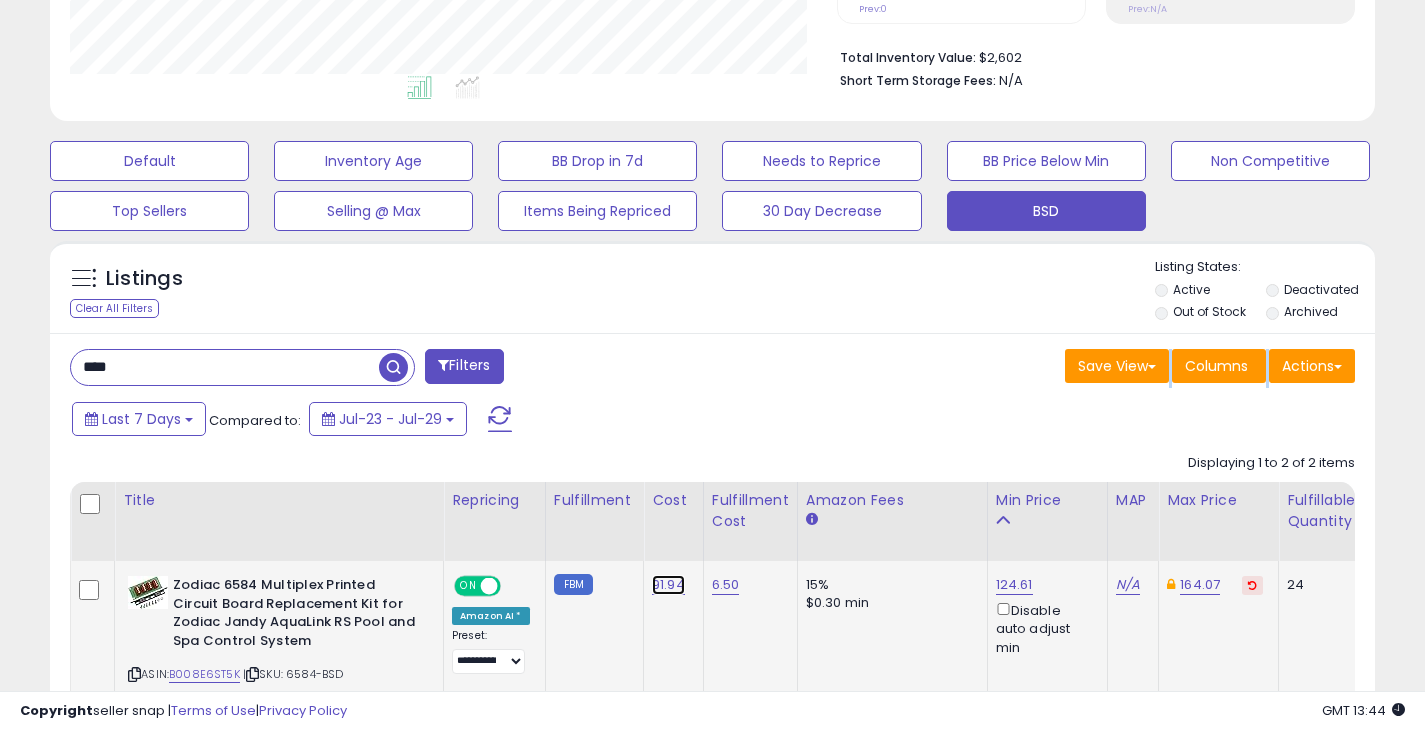 click on "91.94" at bounding box center [668, 585] 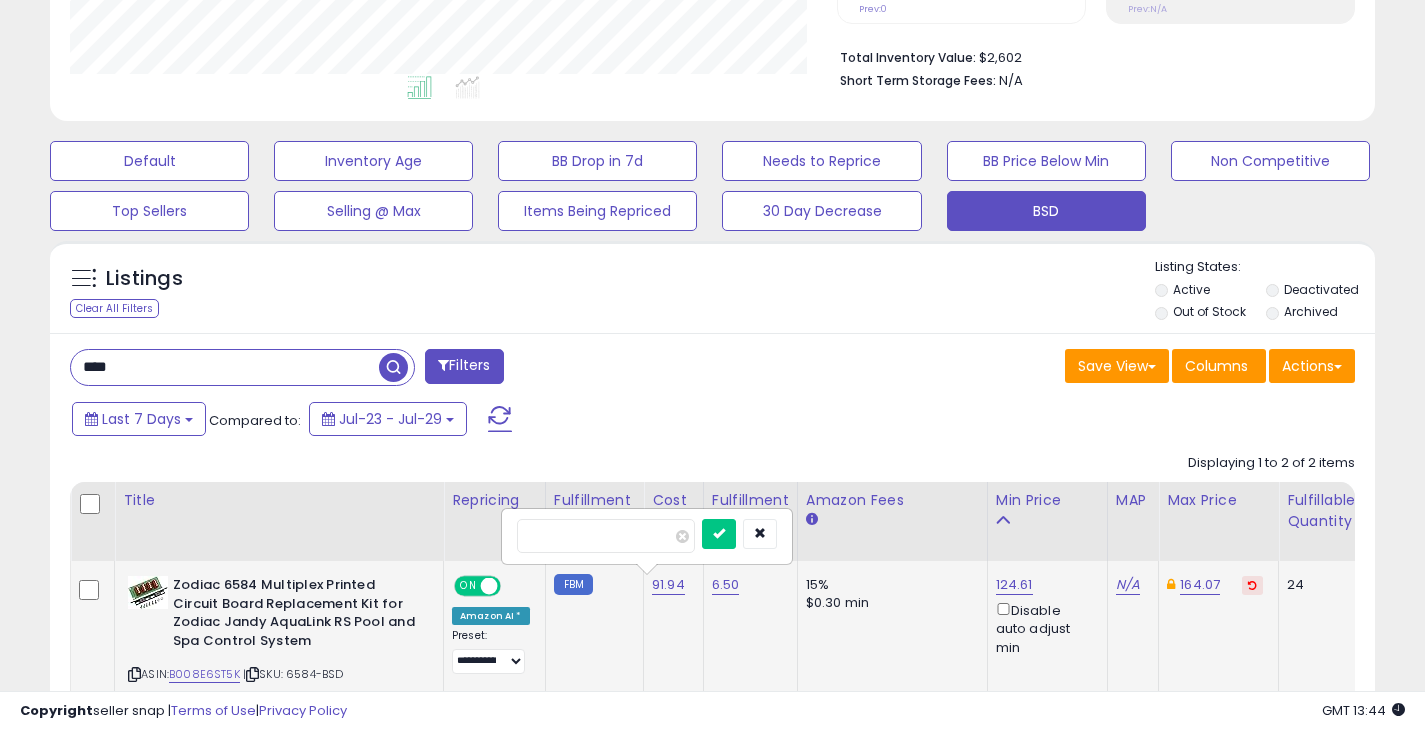 drag, startPoint x: 584, startPoint y: 528, endPoint x: 503, endPoint y: 537, distance: 81.49847 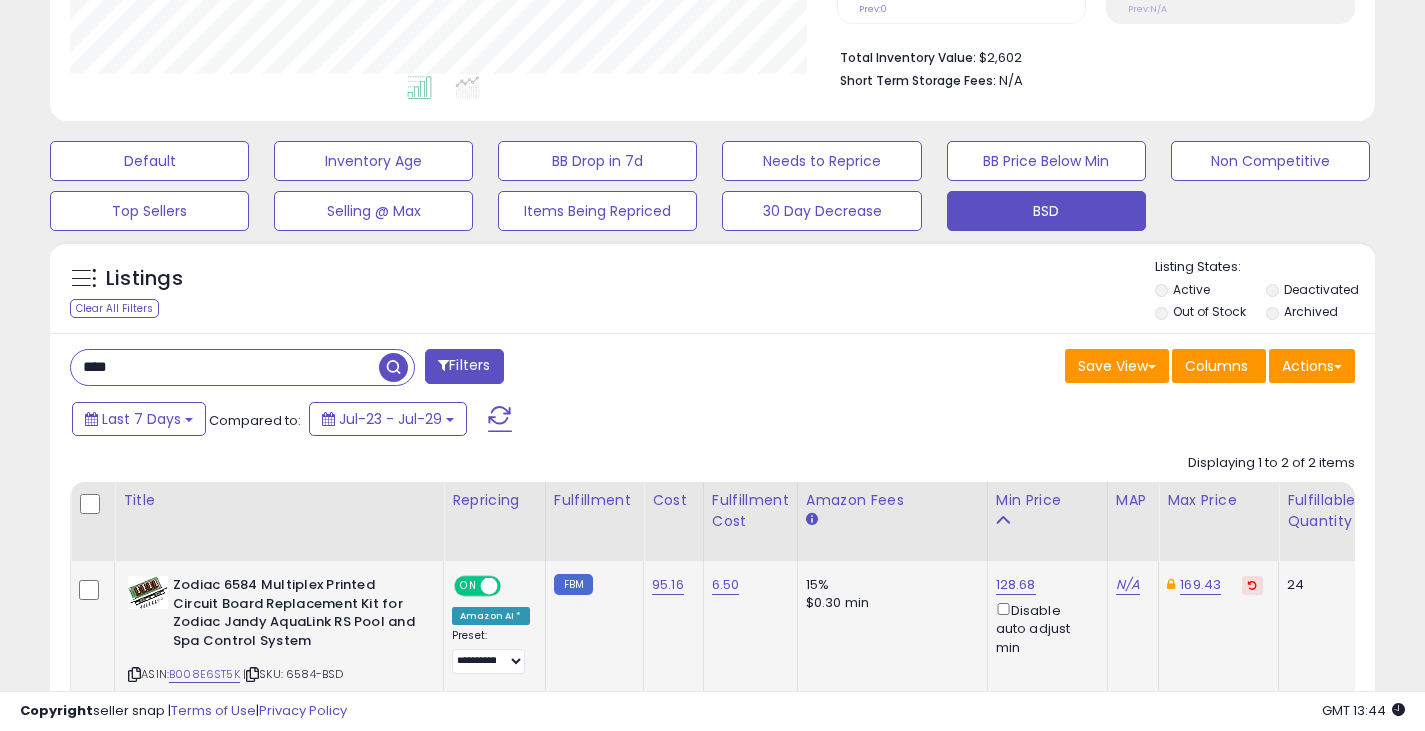 drag, startPoint x: 156, startPoint y: 373, endPoint x: 54, endPoint y: 371, distance: 102.01961 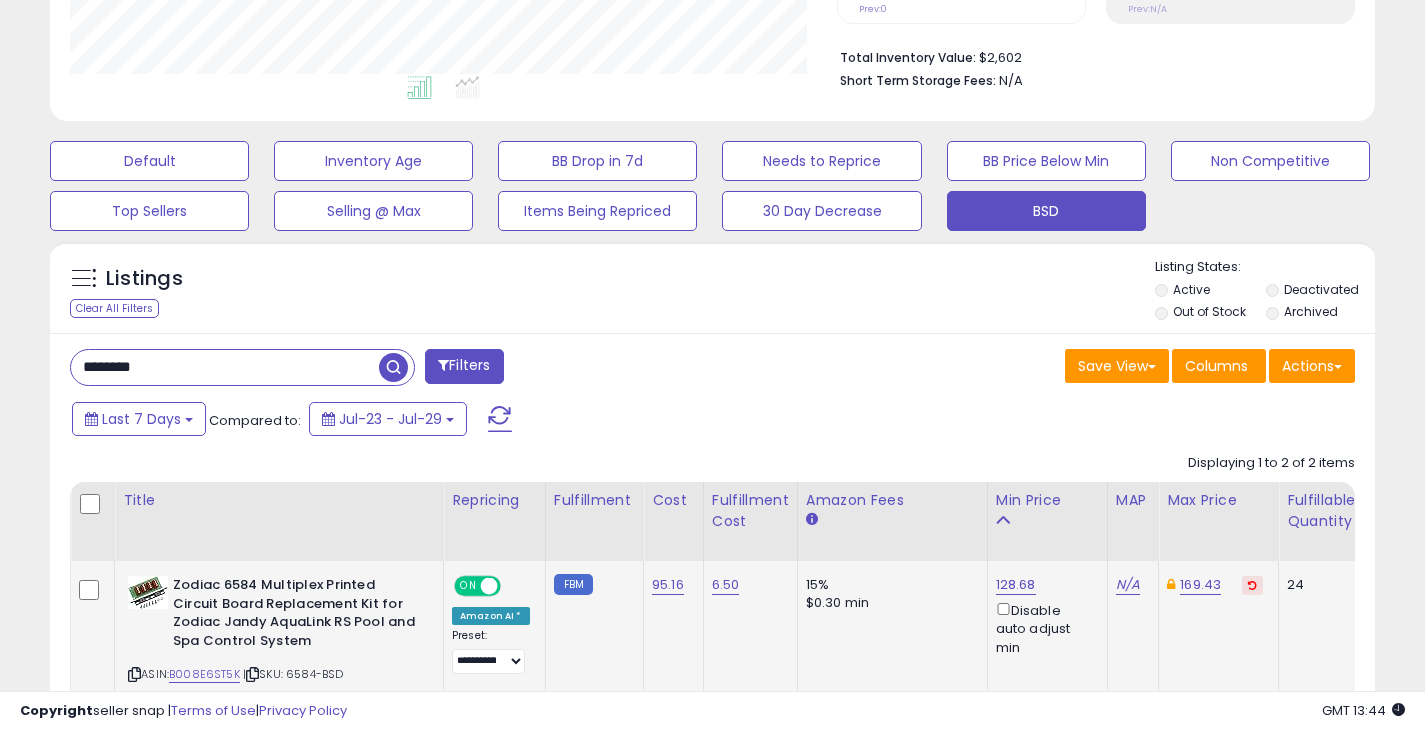 click at bounding box center (393, 367) 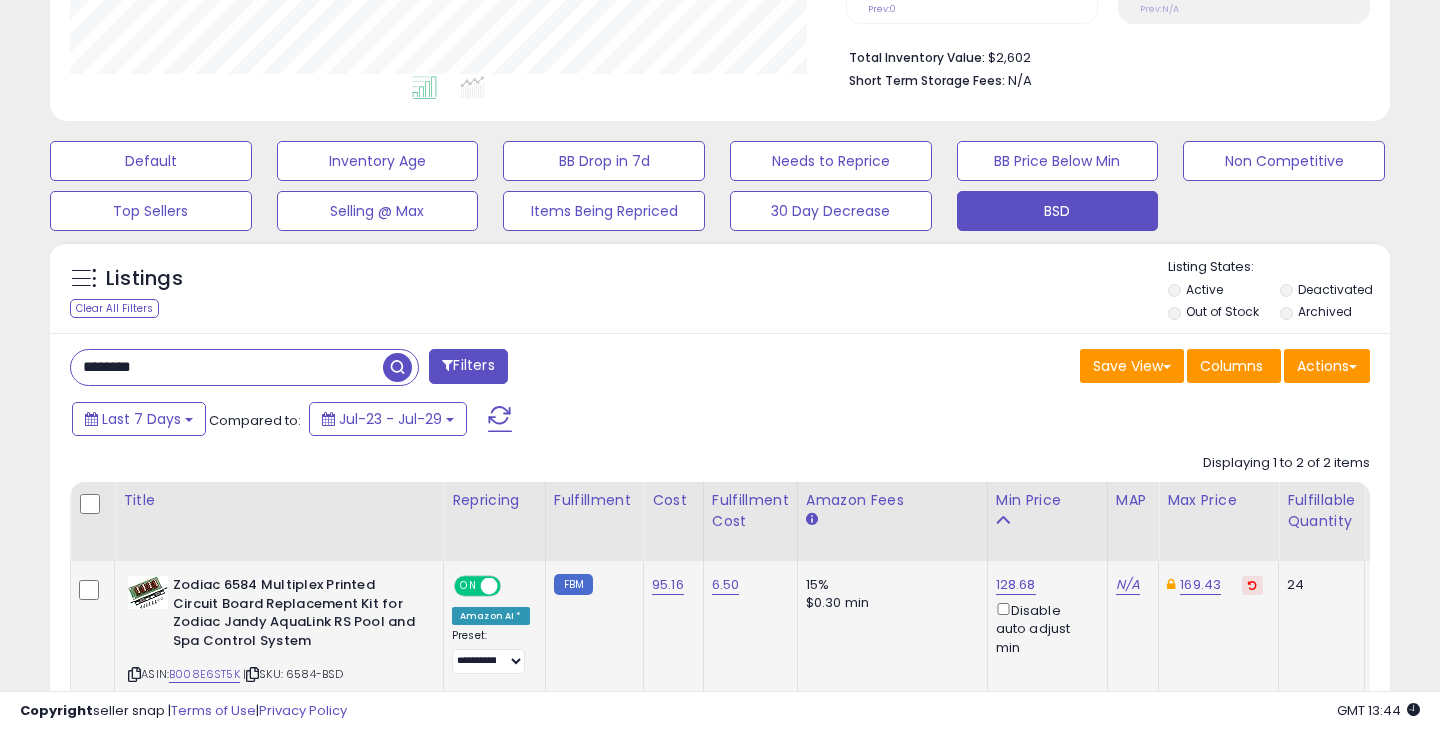 scroll, scrollTop: 999590, scrollLeft: 999224, axis: both 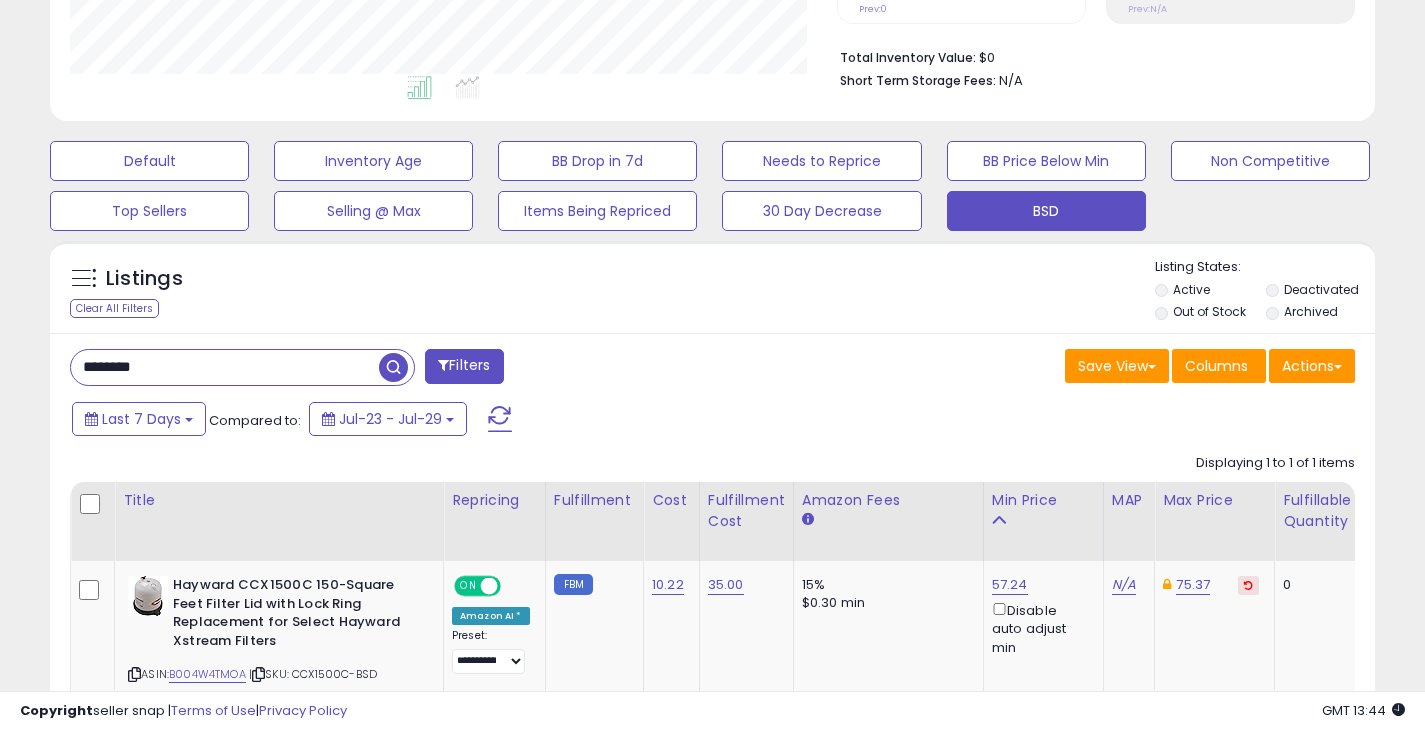 drag, startPoint x: 140, startPoint y: 366, endPoint x: 47, endPoint y: 367, distance: 93.00538 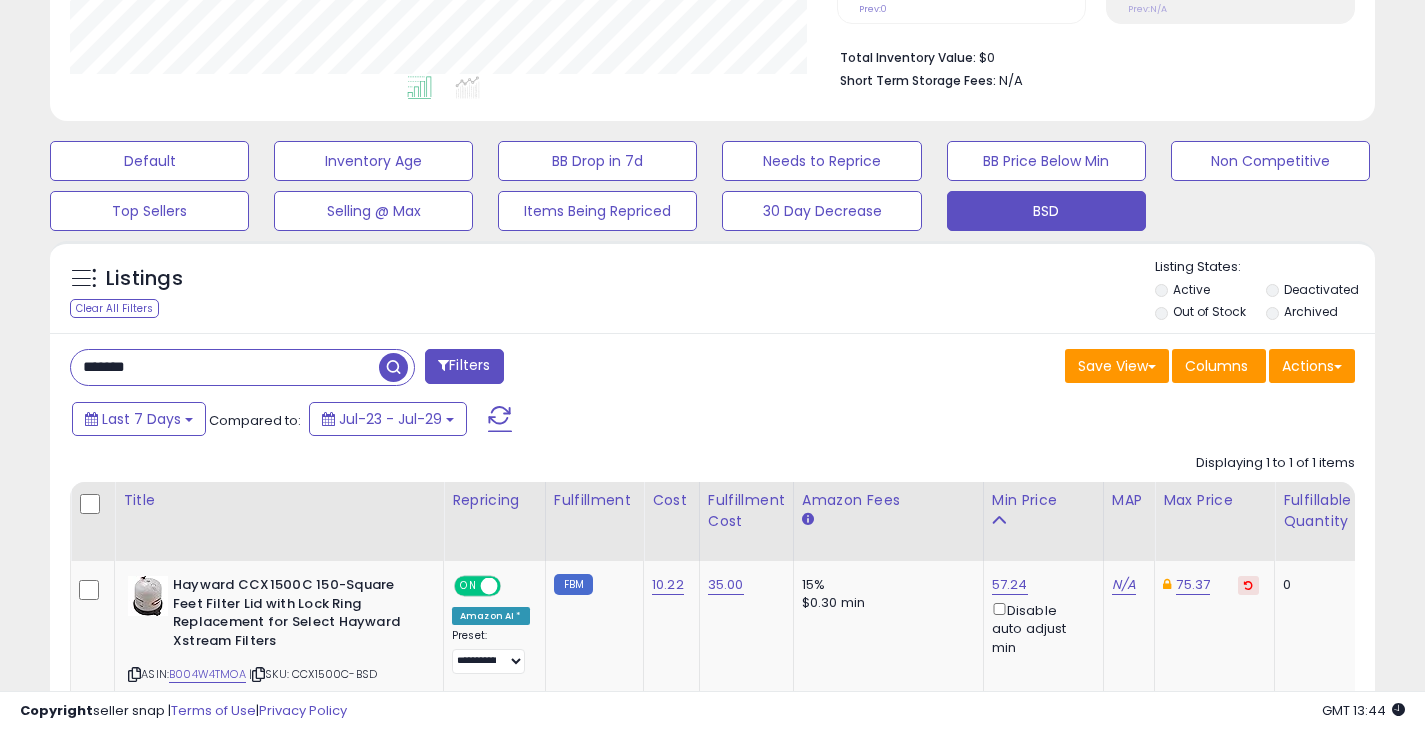 type on "*******" 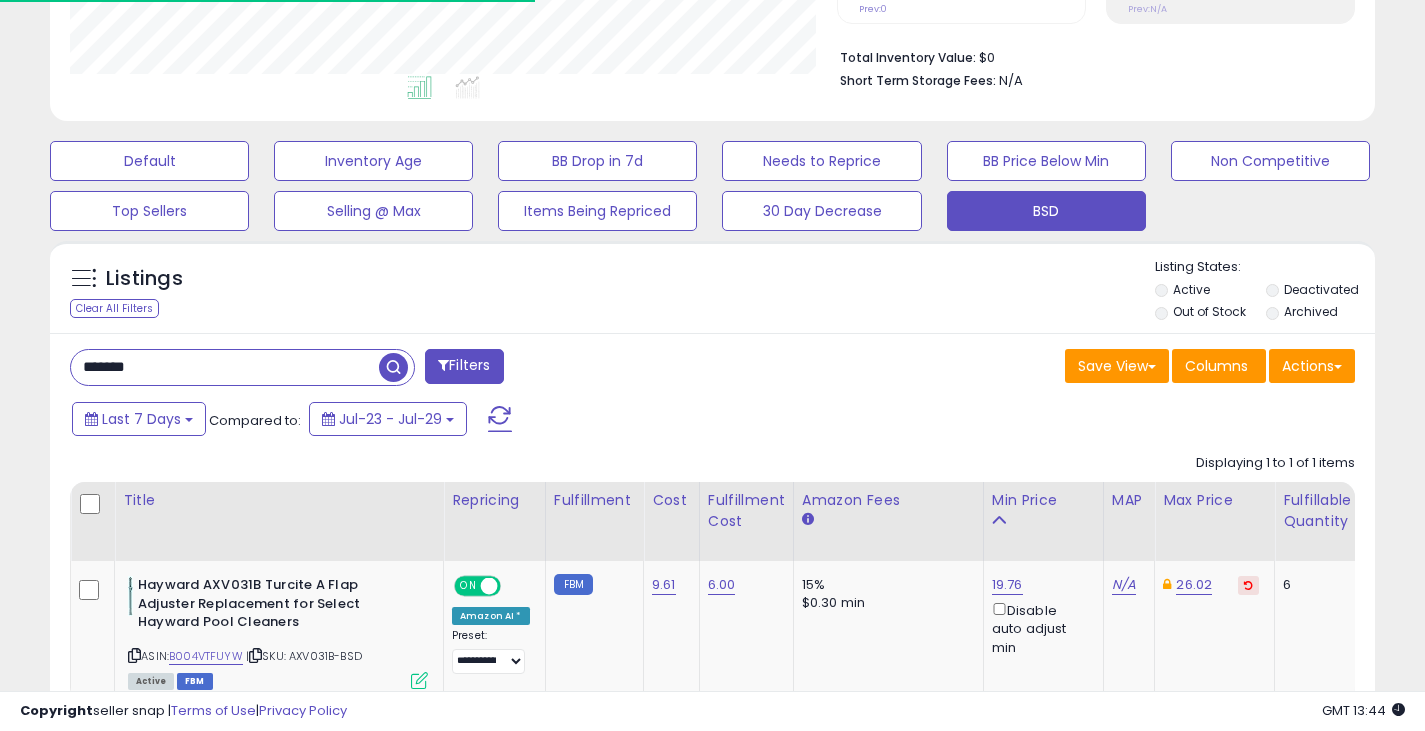 scroll, scrollTop: 410, scrollLeft: 767, axis: both 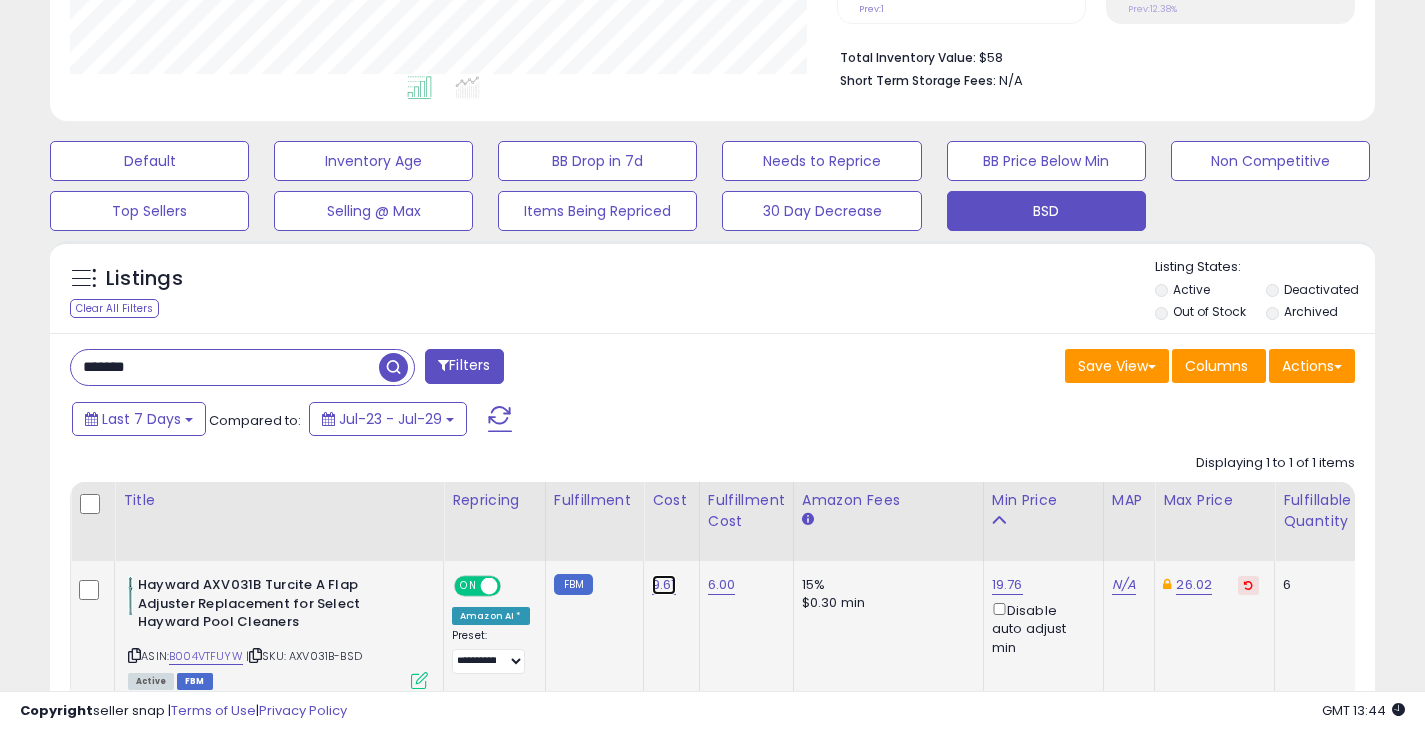 click on "9.61" at bounding box center (664, 585) 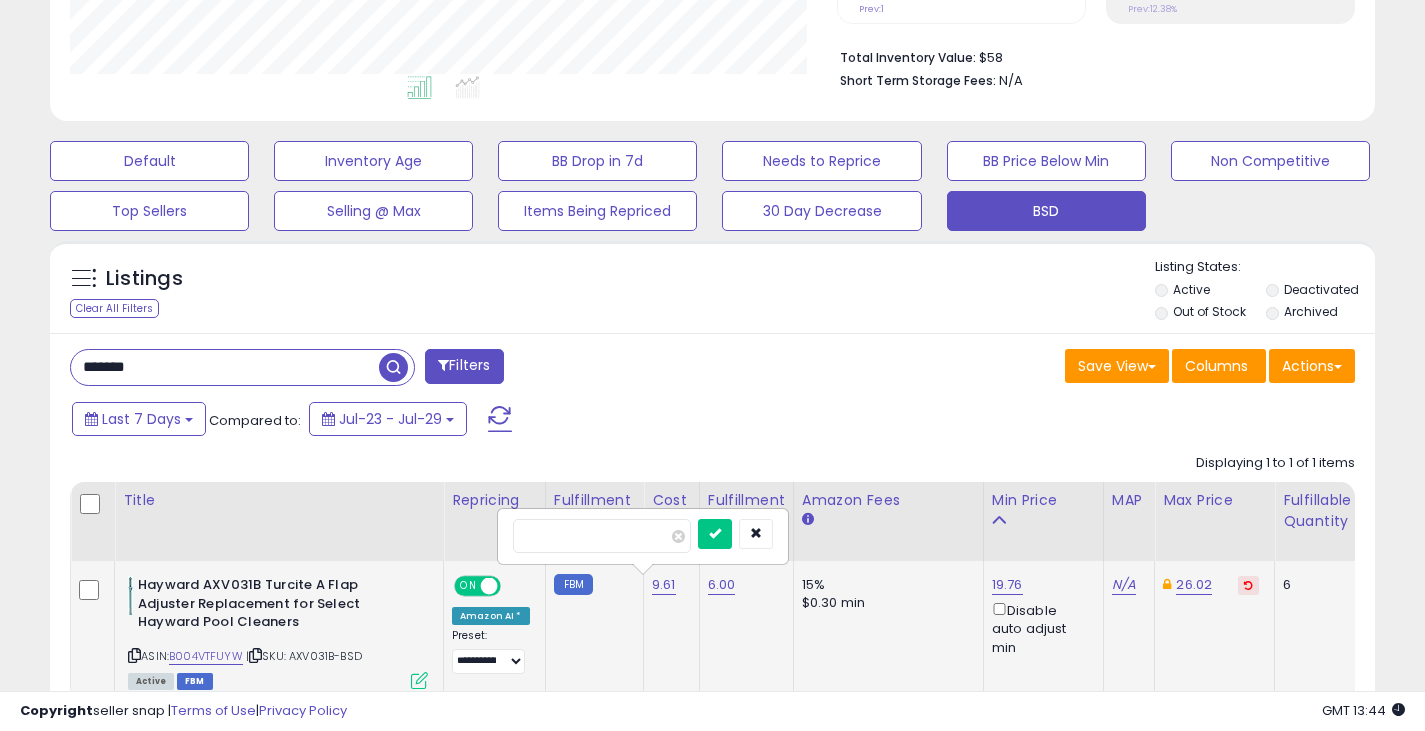 type on "****" 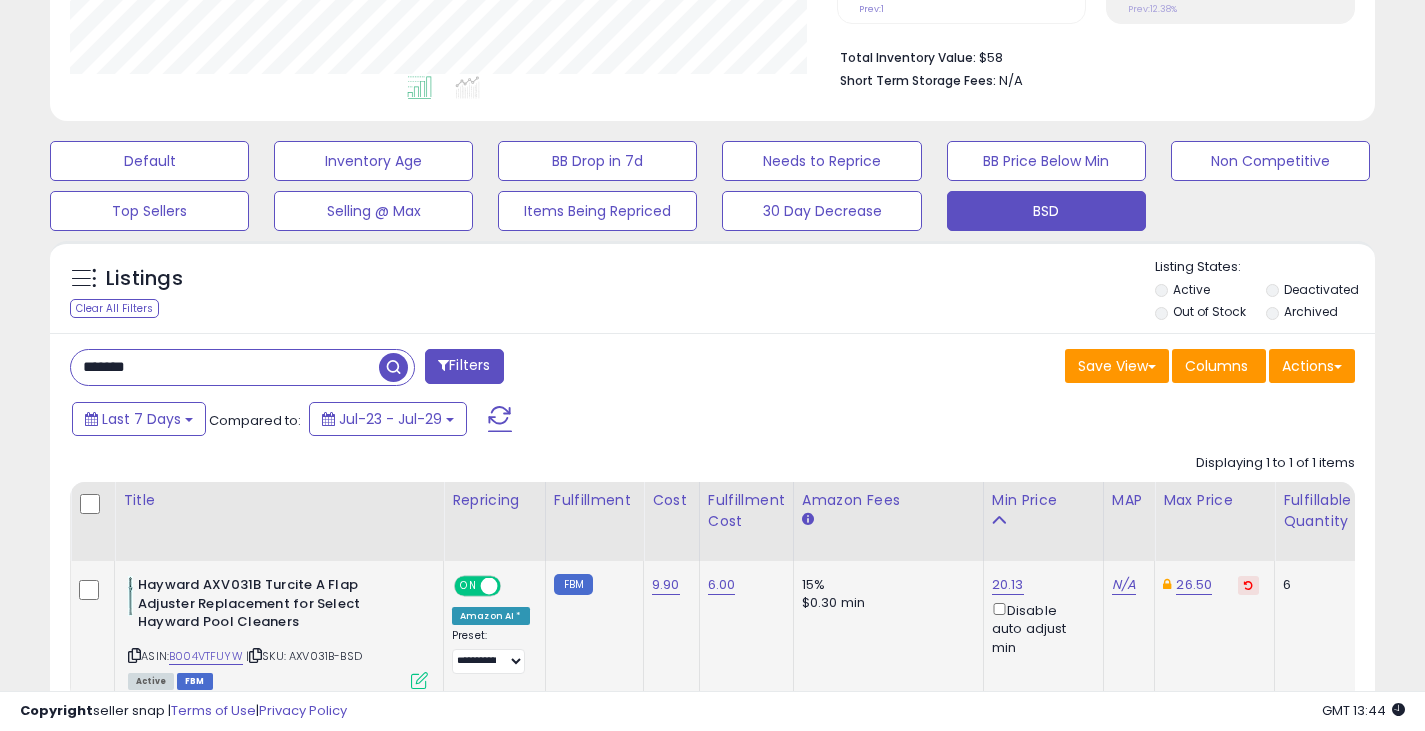 drag, startPoint x: 179, startPoint y: 368, endPoint x: 13, endPoint y: 400, distance: 169.0562 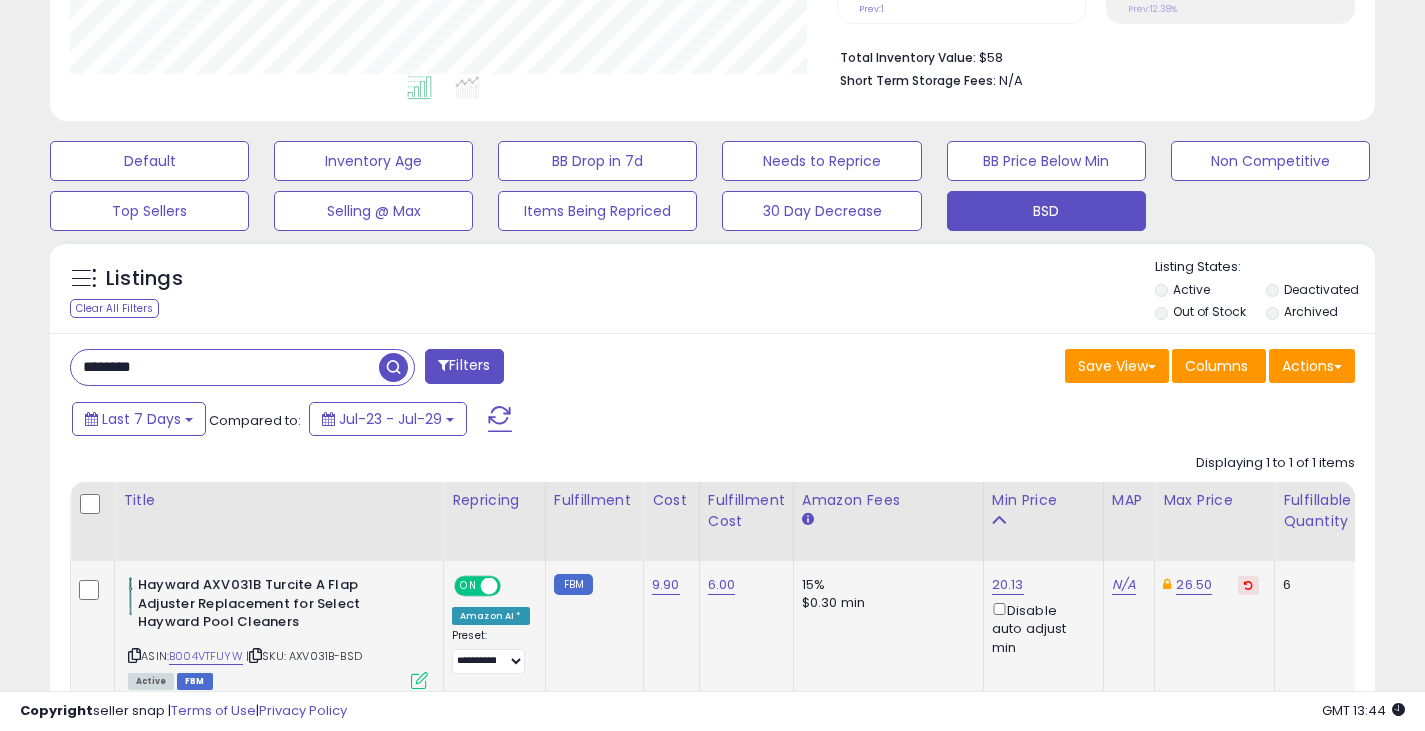 click at bounding box center [393, 367] 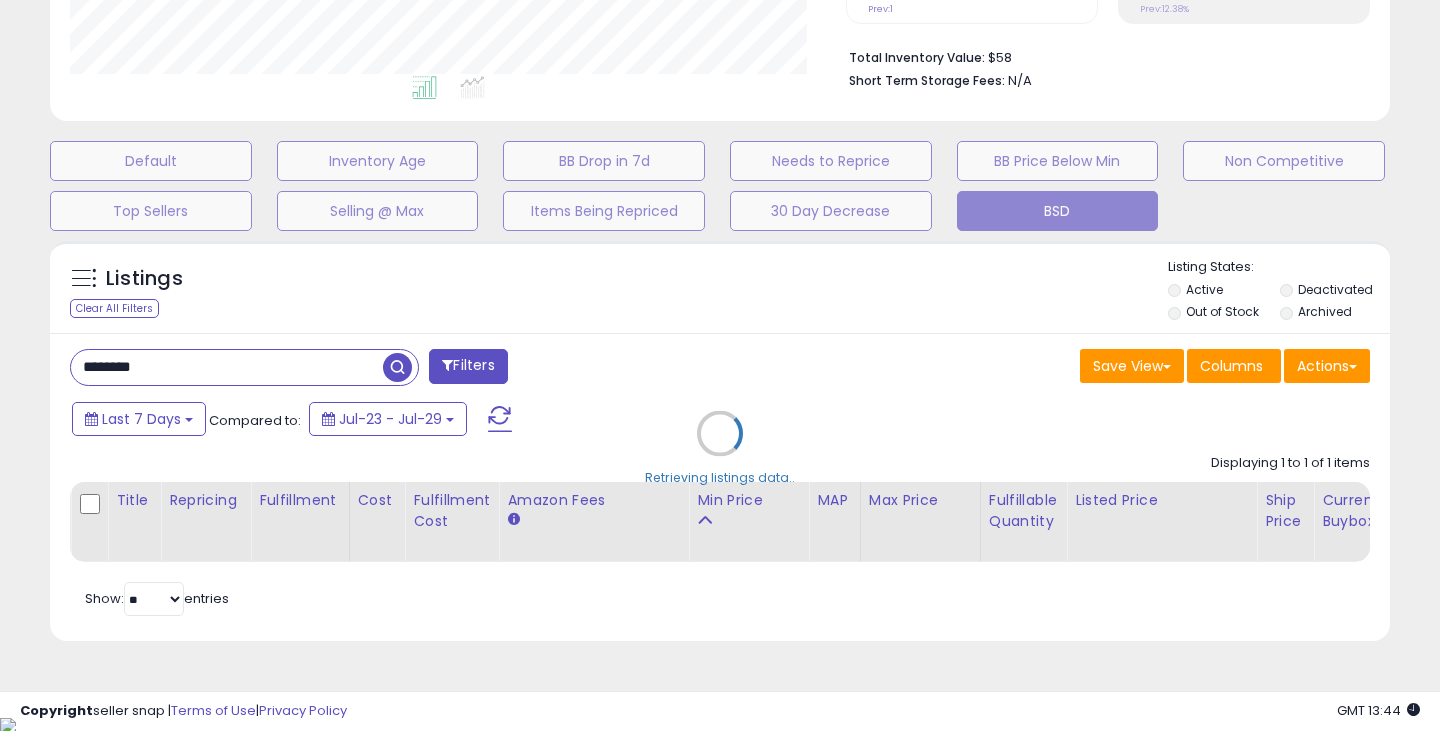 scroll, scrollTop: 999590, scrollLeft: 999224, axis: both 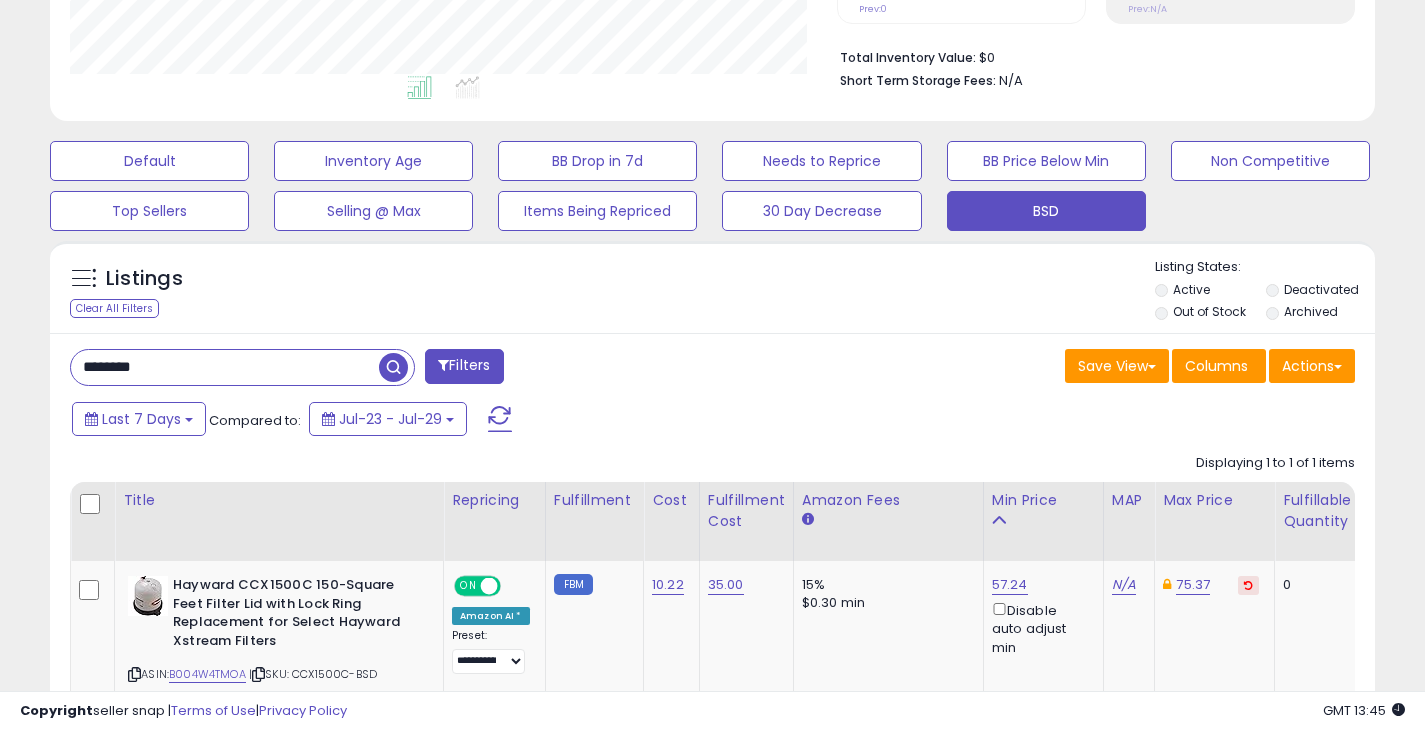 click on "********
Filters" at bounding box center (384, 369) 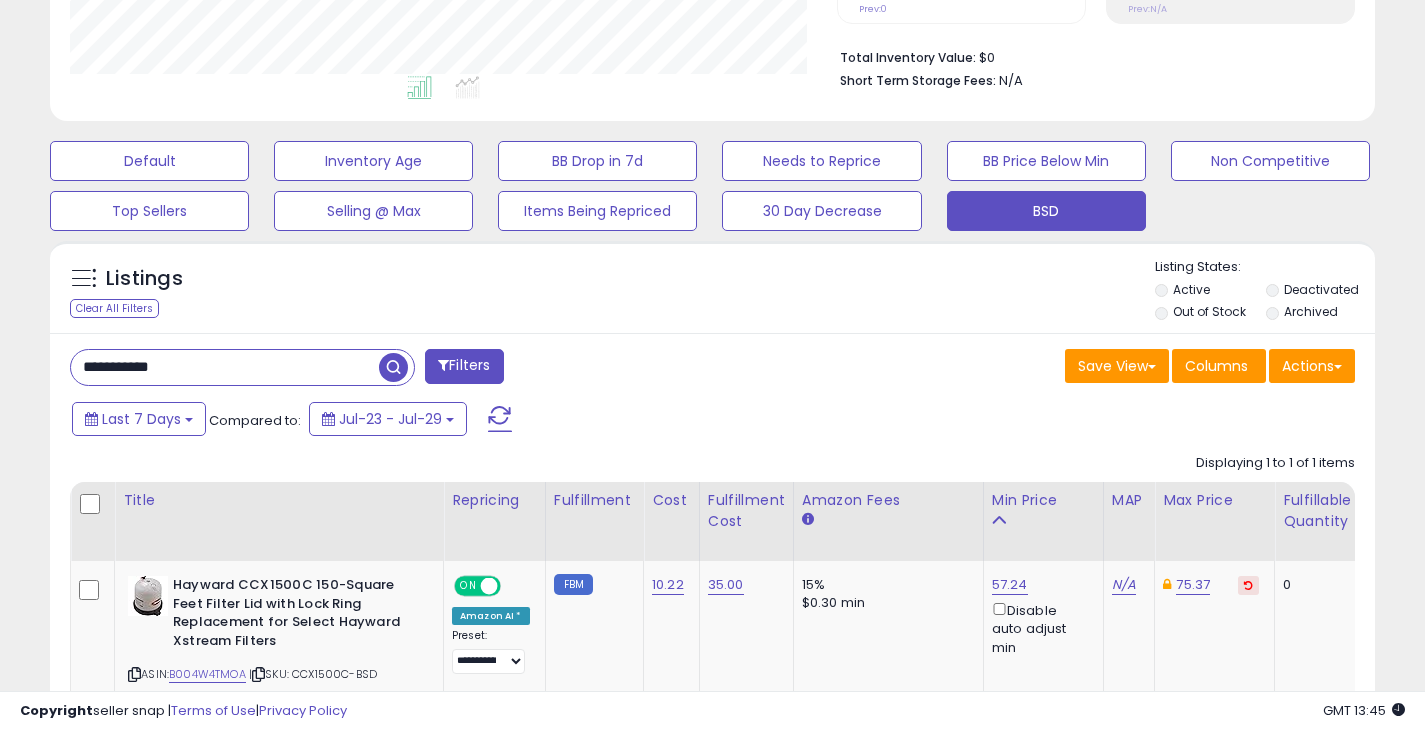 click at bounding box center [393, 367] 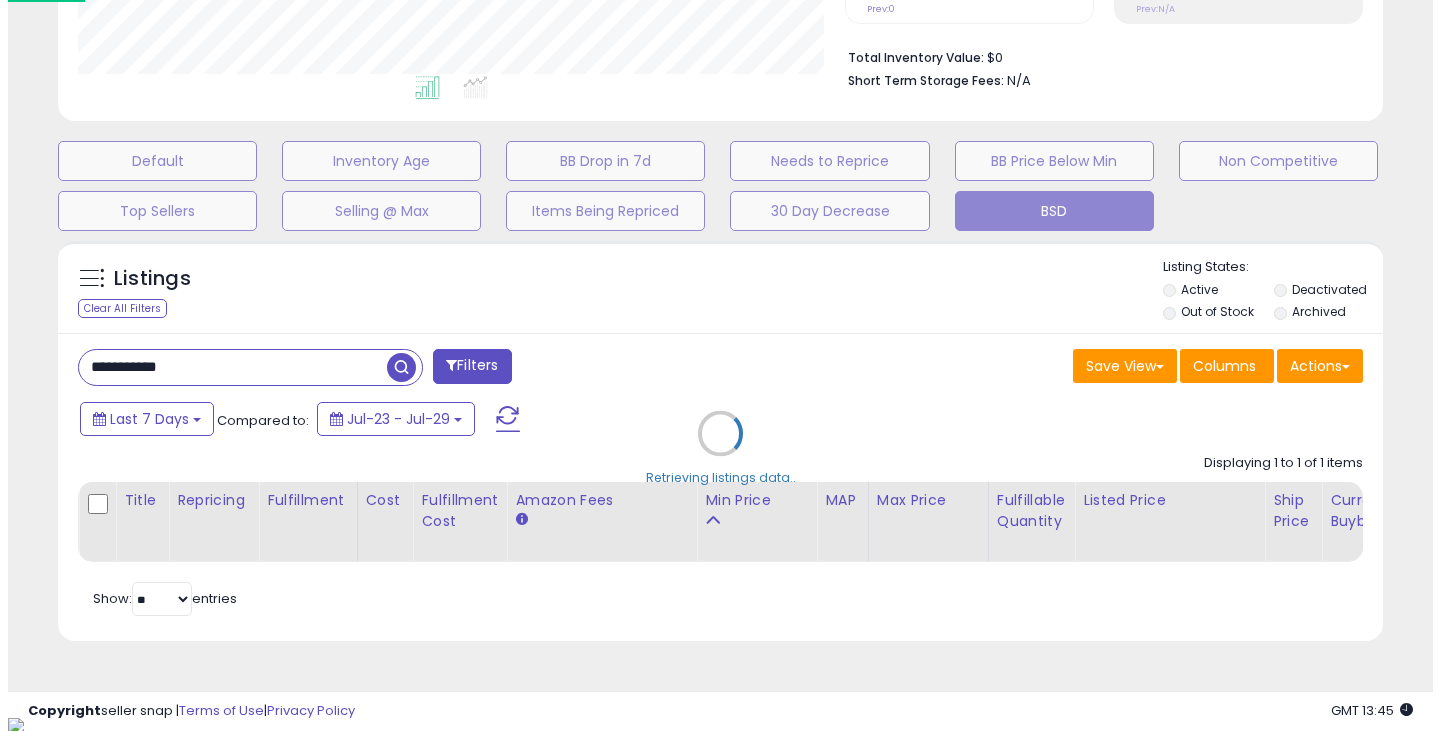 scroll, scrollTop: 999590, scrollLeft: 999224, axis: both 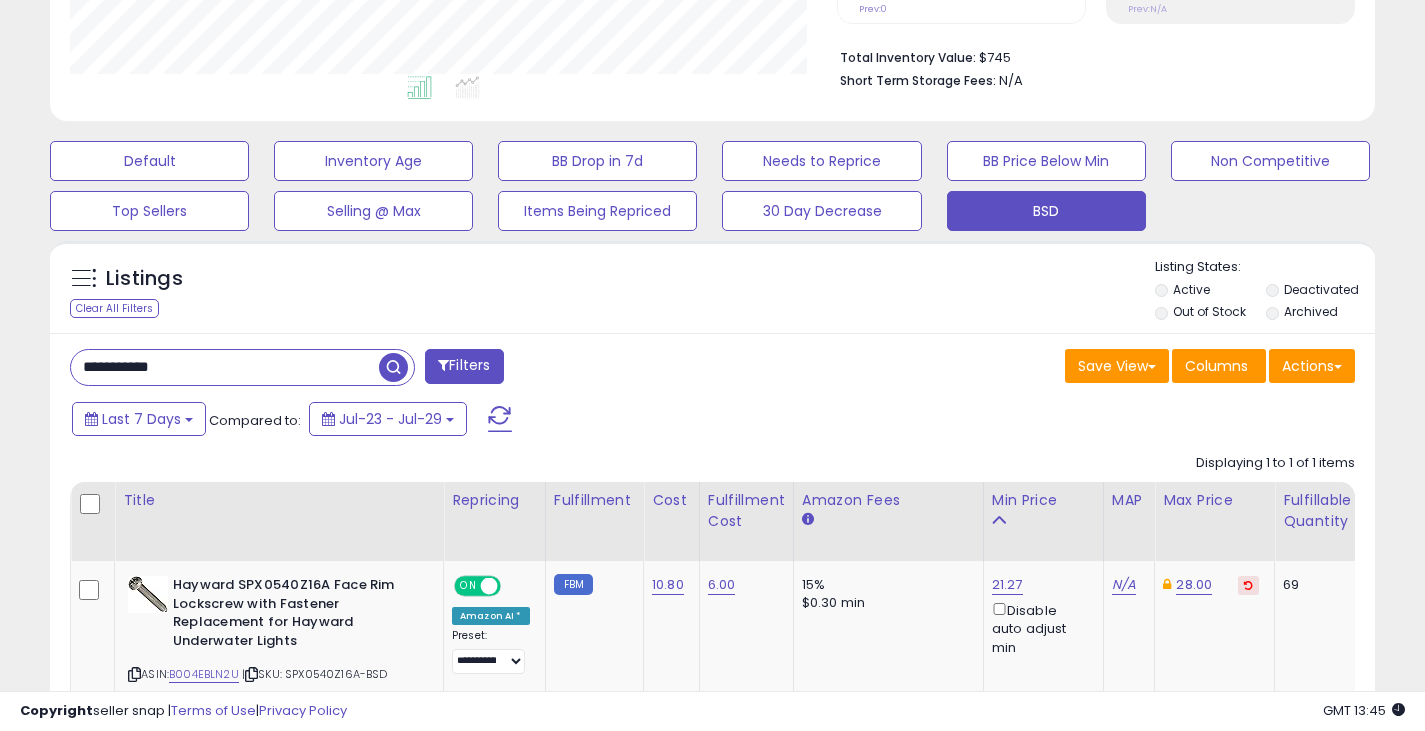drag, startPoint x: 192, startPoint y: 365, endPoint x: 28, endPoint y: 381, distance: 164.77864 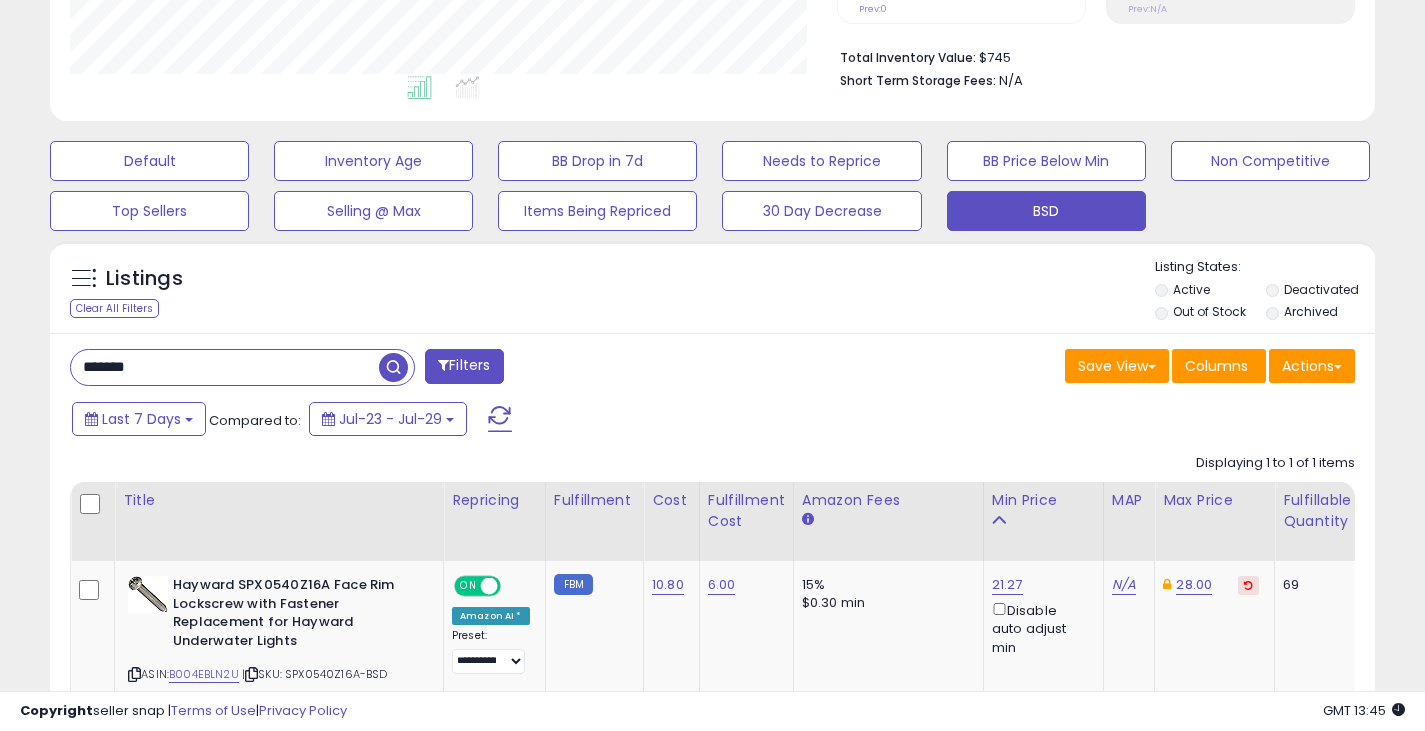 type on "*******" 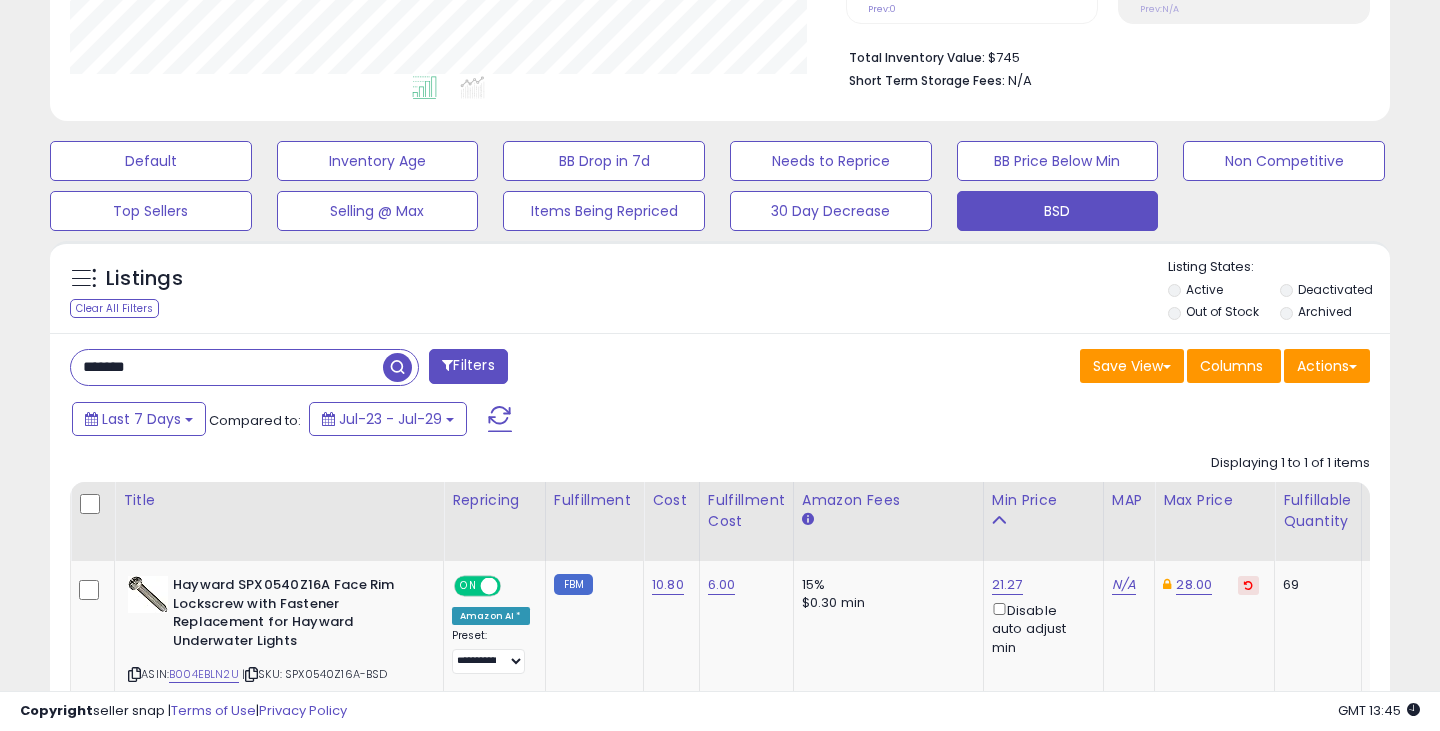 scroll, scrollTop: 999590, scrollLeft: 999224, axis: both 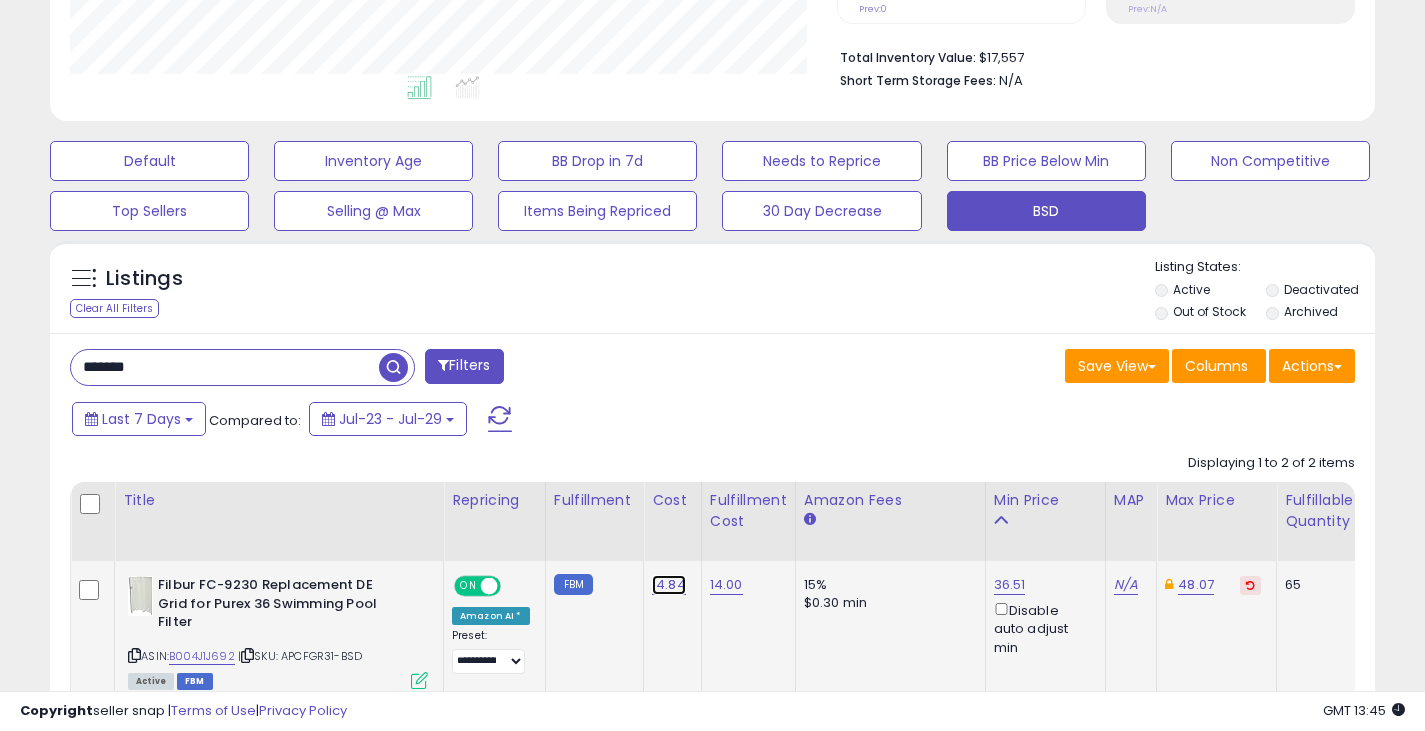 click on "14.84" at bounding box center (669, 585) 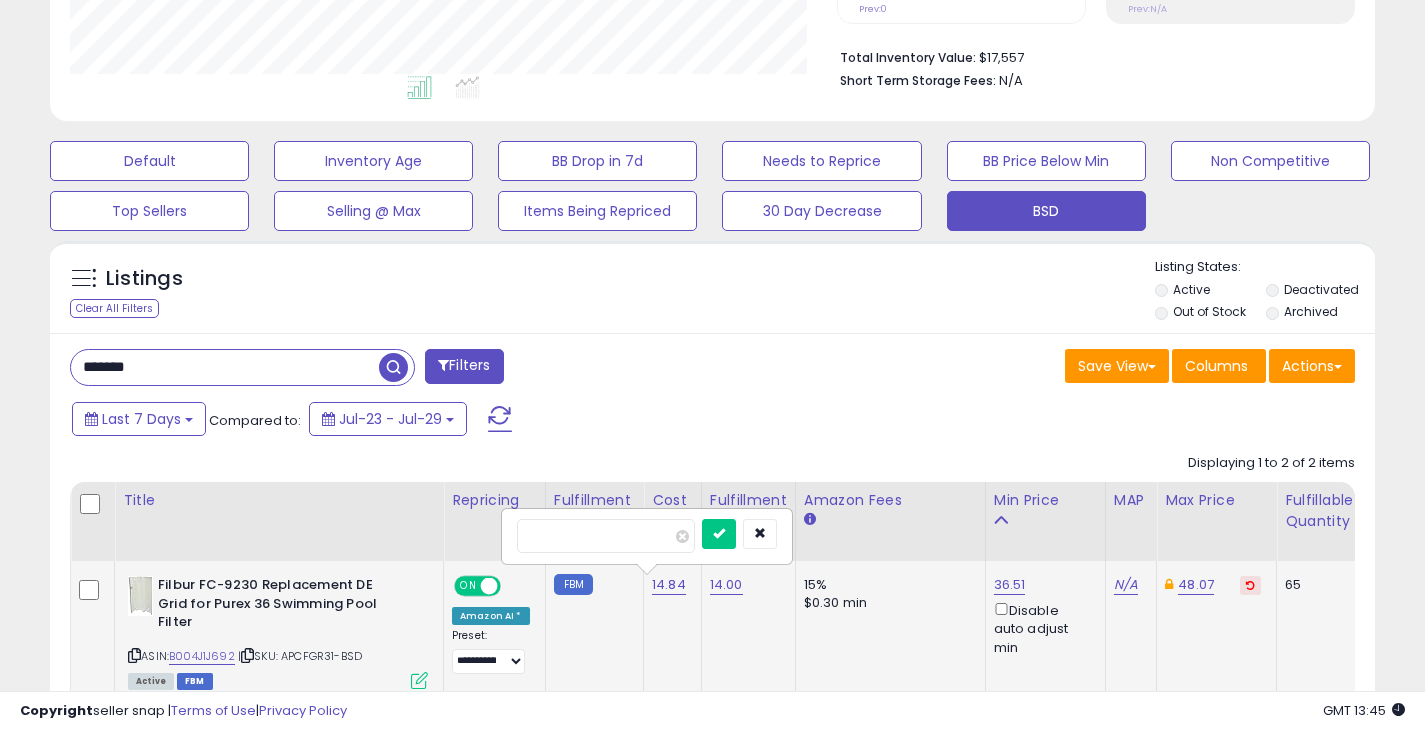 drag, startPoint x: 591, startPoint y: 529, endPoint x: 519, endPoint y: 535, distance: 72.249565 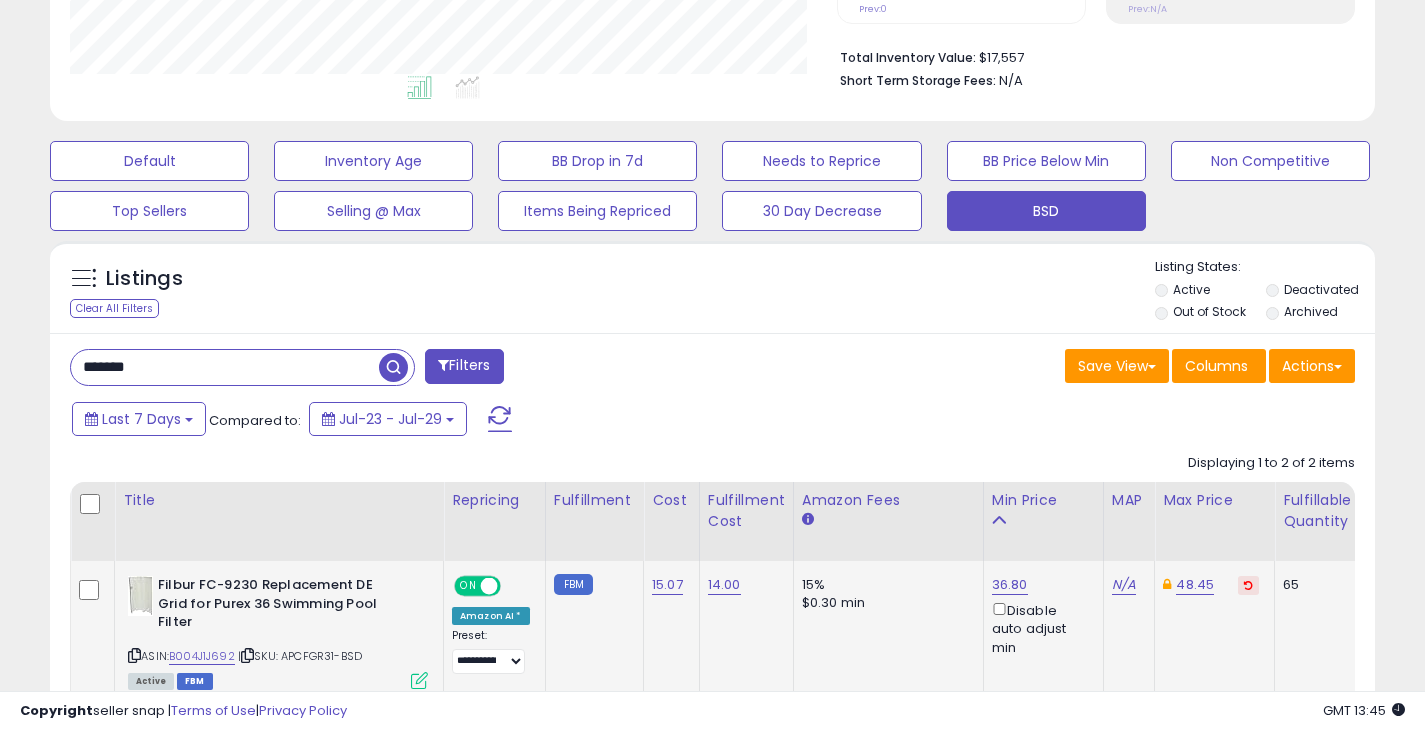 drag, startPoint x: 158, startPoint y: 371, endPoint x: 36, endPoint y: 367, distance: 122.06556 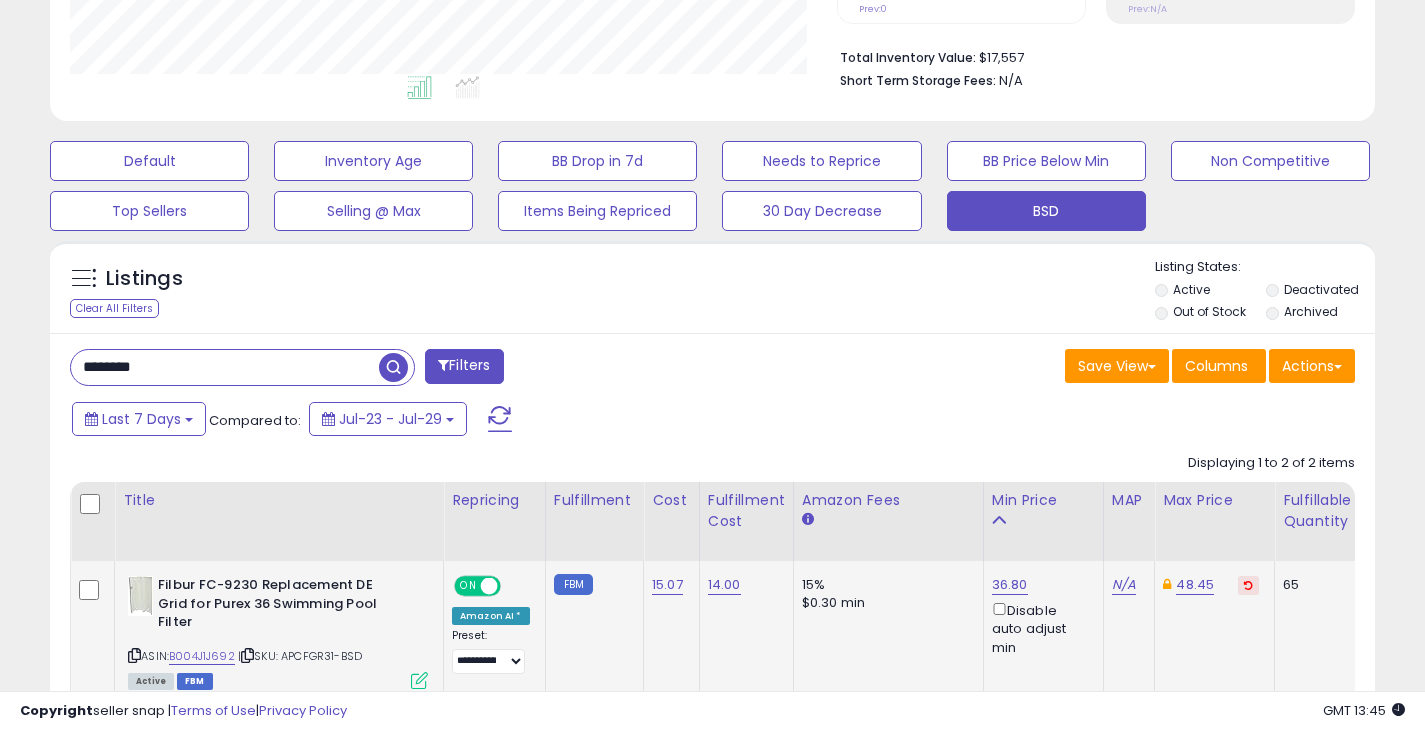 click at bounding box center [393, 367] 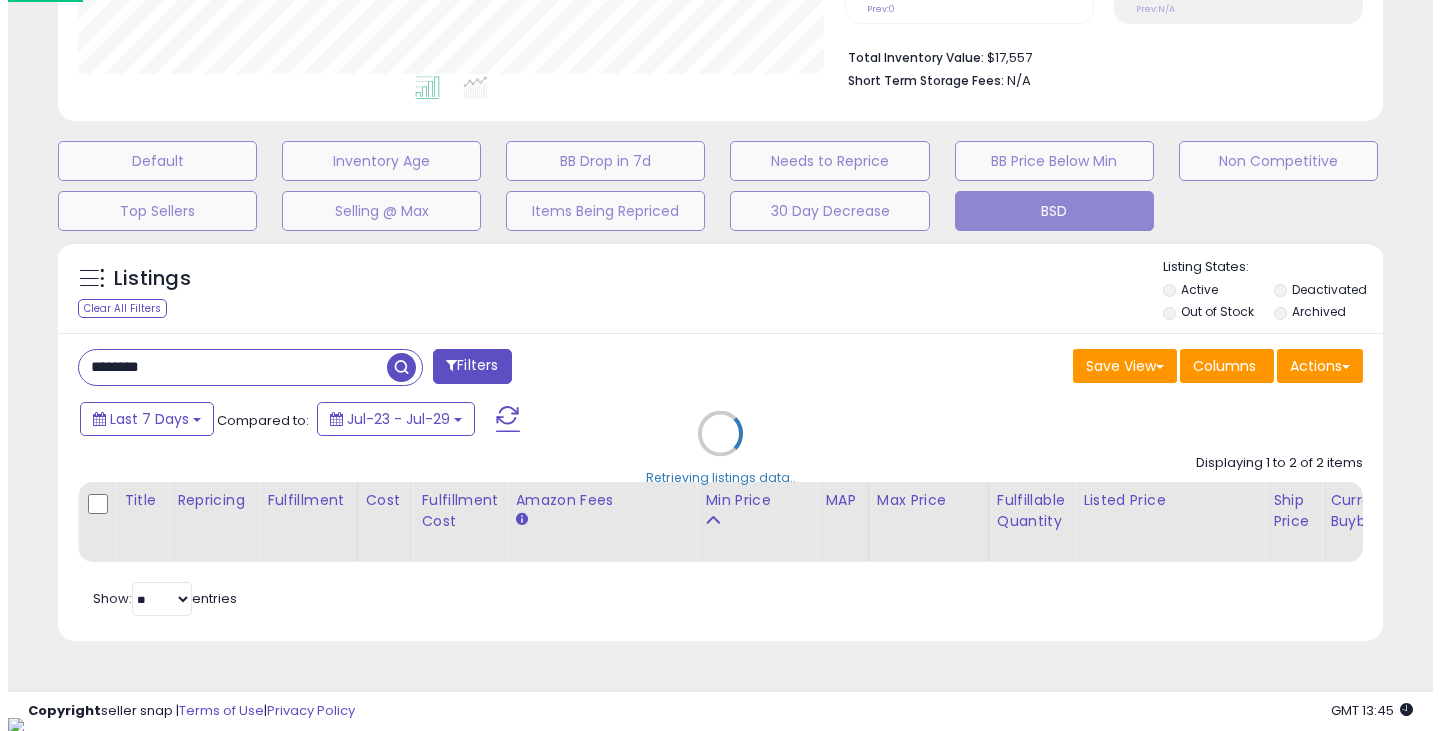 scroll, scrollTop: 999590, scrollLeft: 999224, axis: both 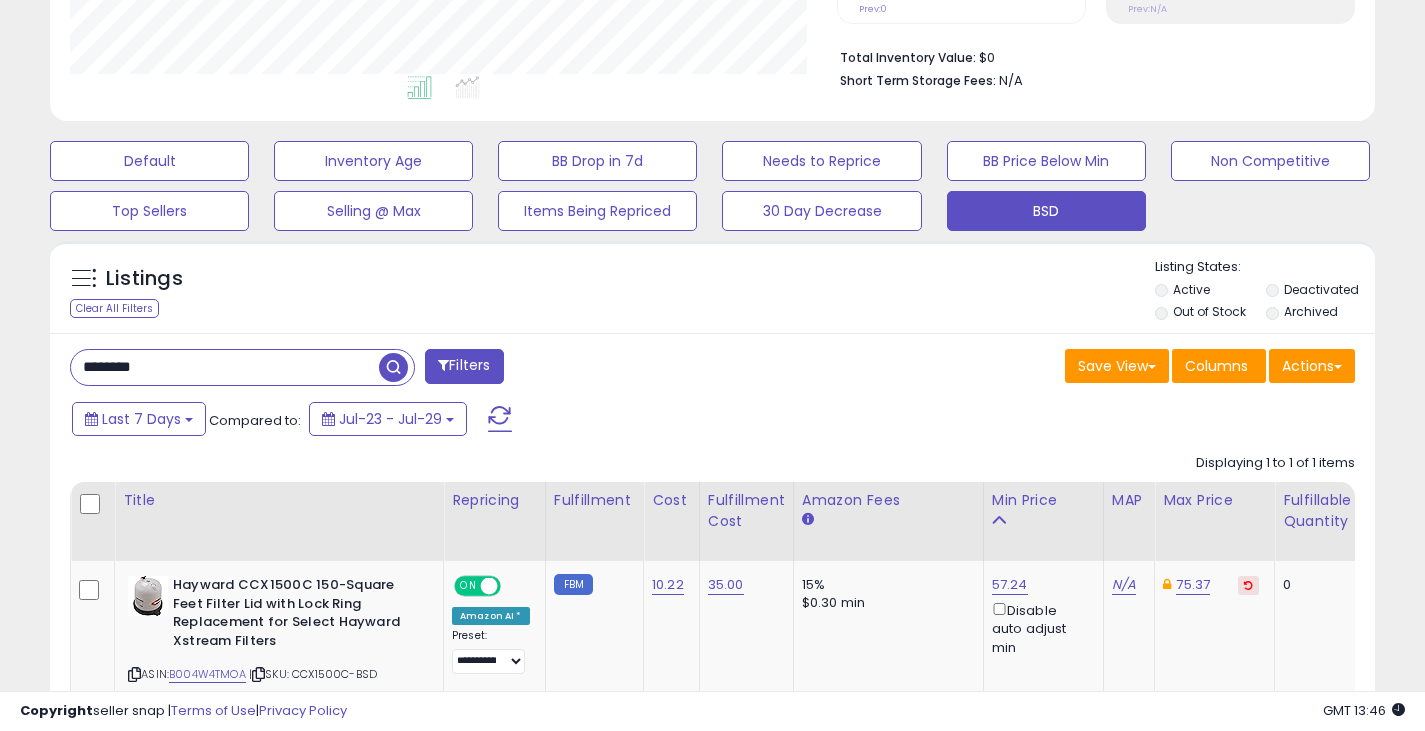 drag, startPoint x: 184, startPoint y: 383, endPoint x: 41, endPoint y: 368, distance: 143.78456 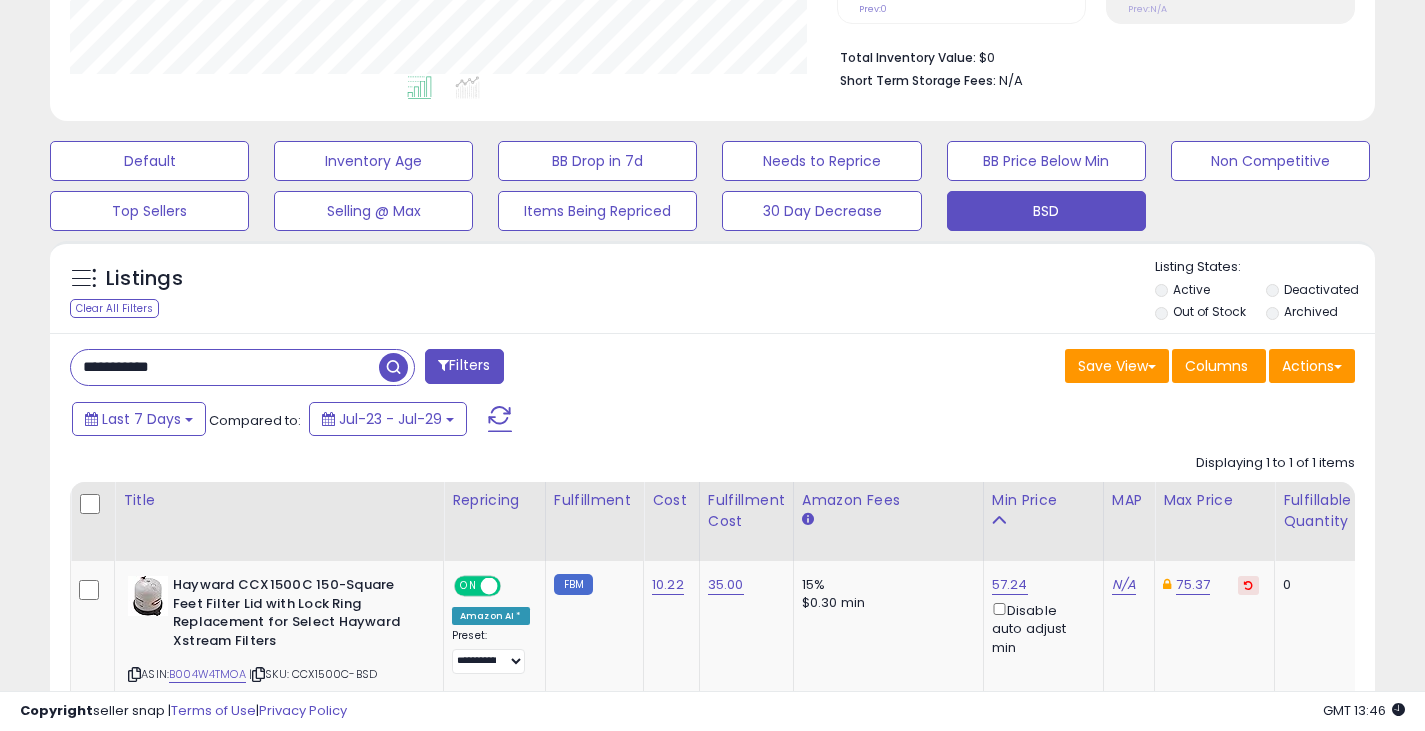 type on "**********" 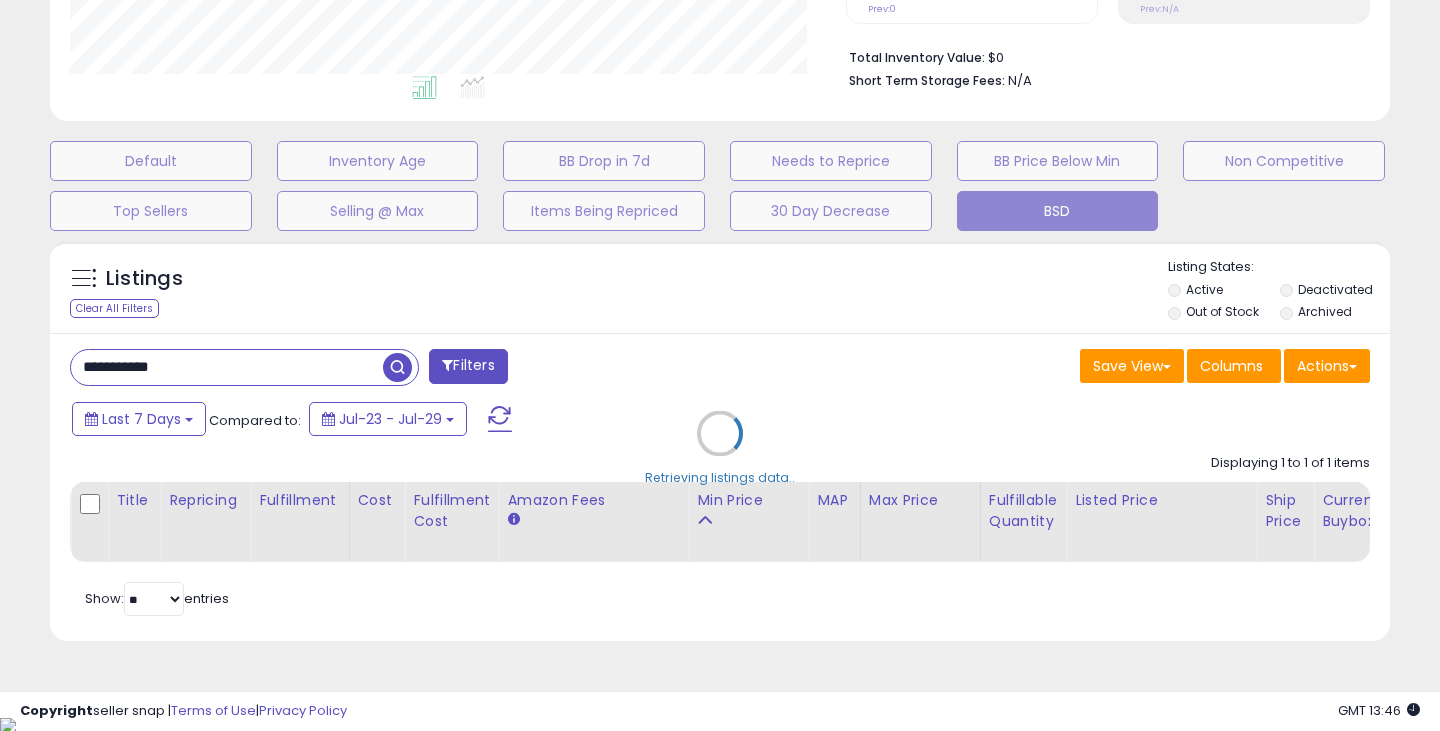 scroll, scrollTop: 999590, scrollLeft: 999224, axis: both 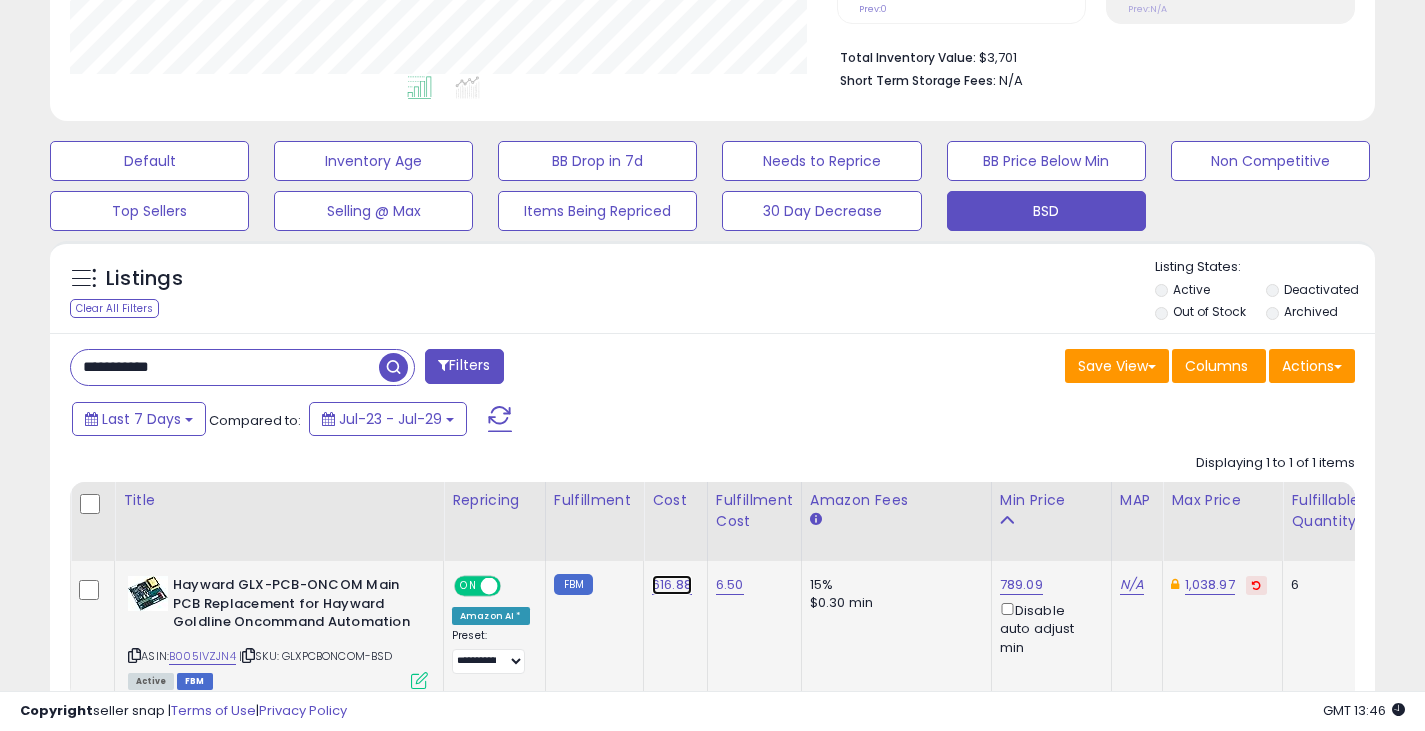 click on "616.88" at bounding box center (672, 585) 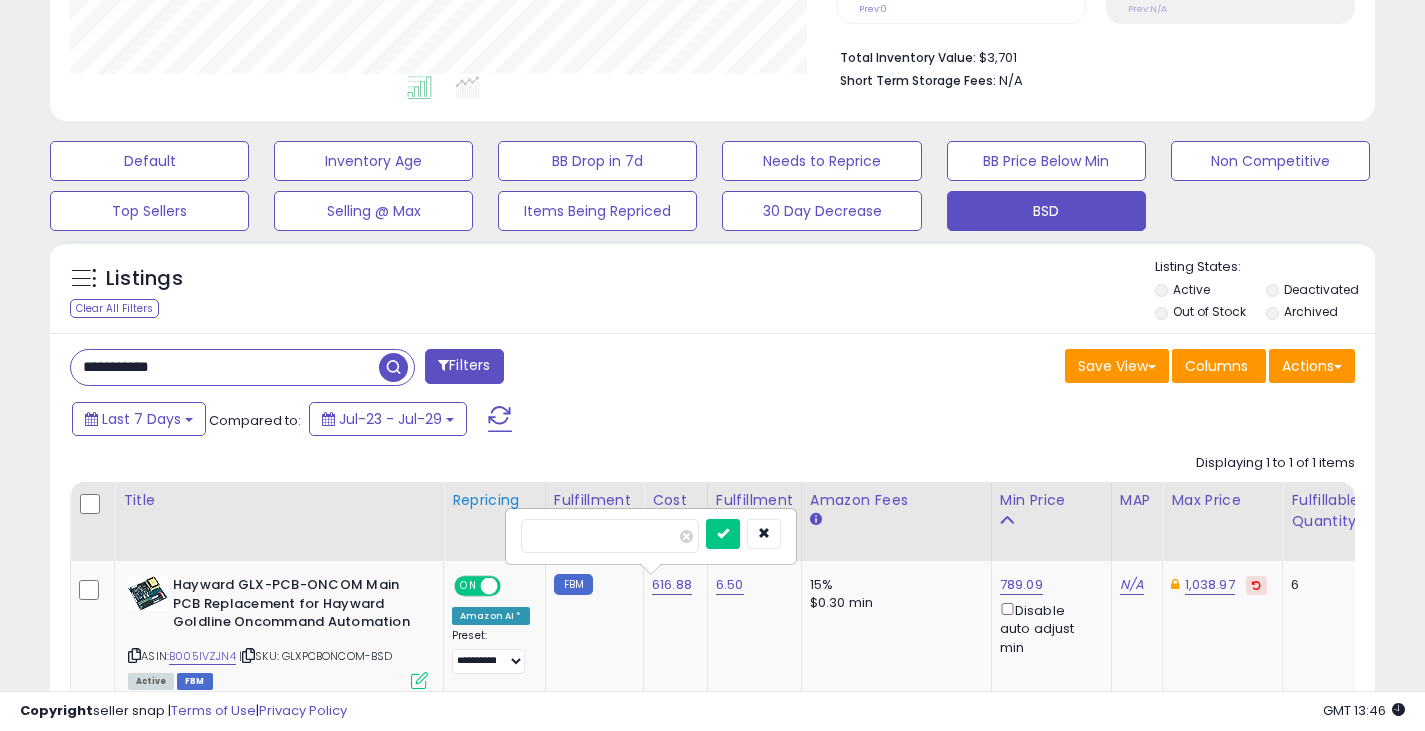 drag, startPoint x: 574, startPoint y: 543, endPoint x: 492, endPoint y: 542, distance: 82.006096 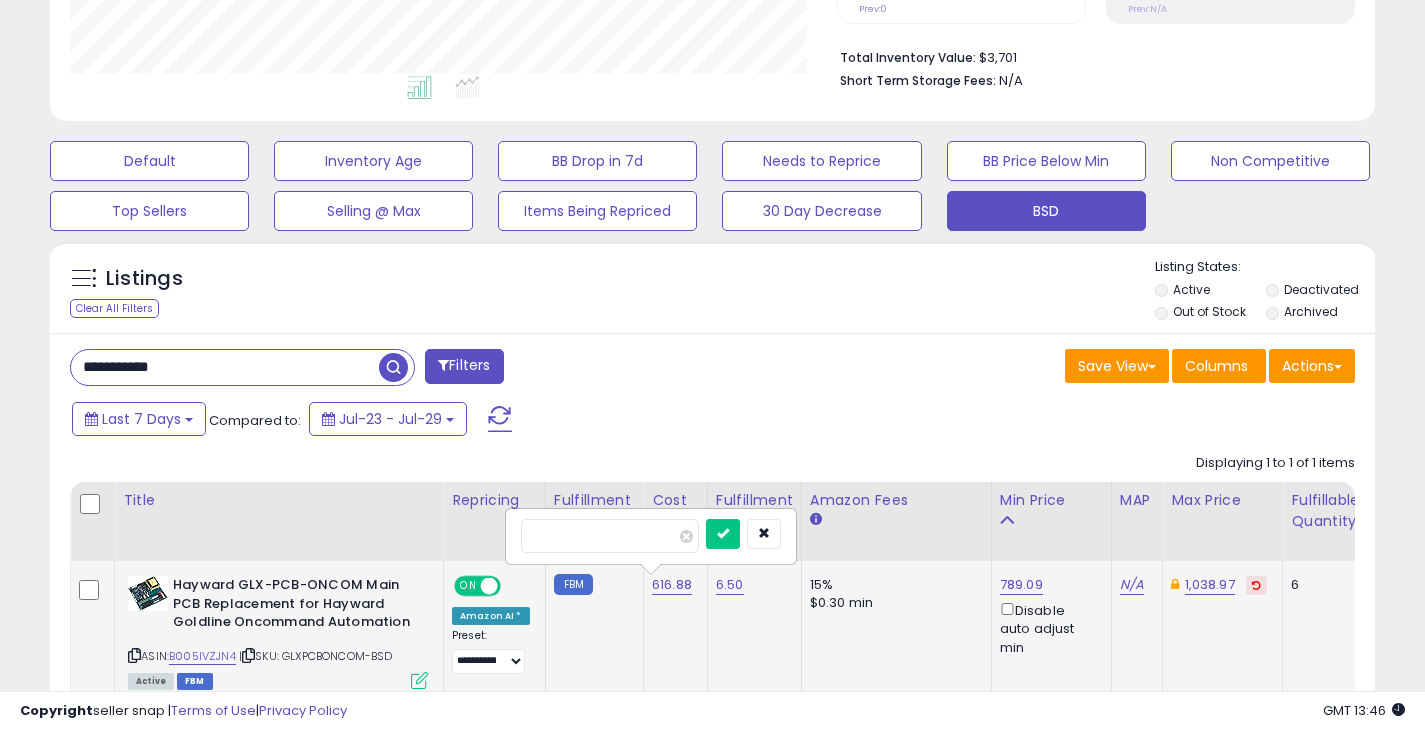 type on "******" 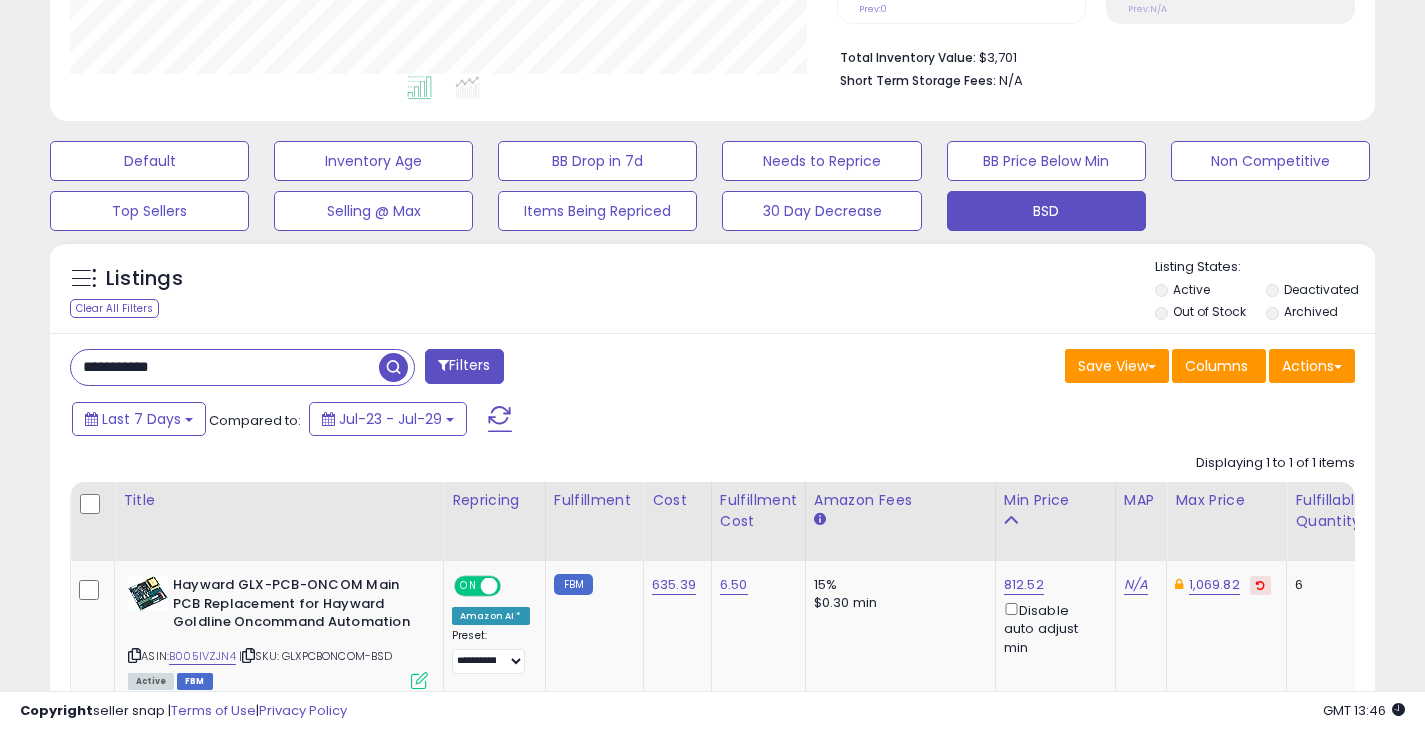 drag, startPoint x: 201, startPoint y: 371, endPoint x: 12, endPoint y: 375, distance: 189.04233 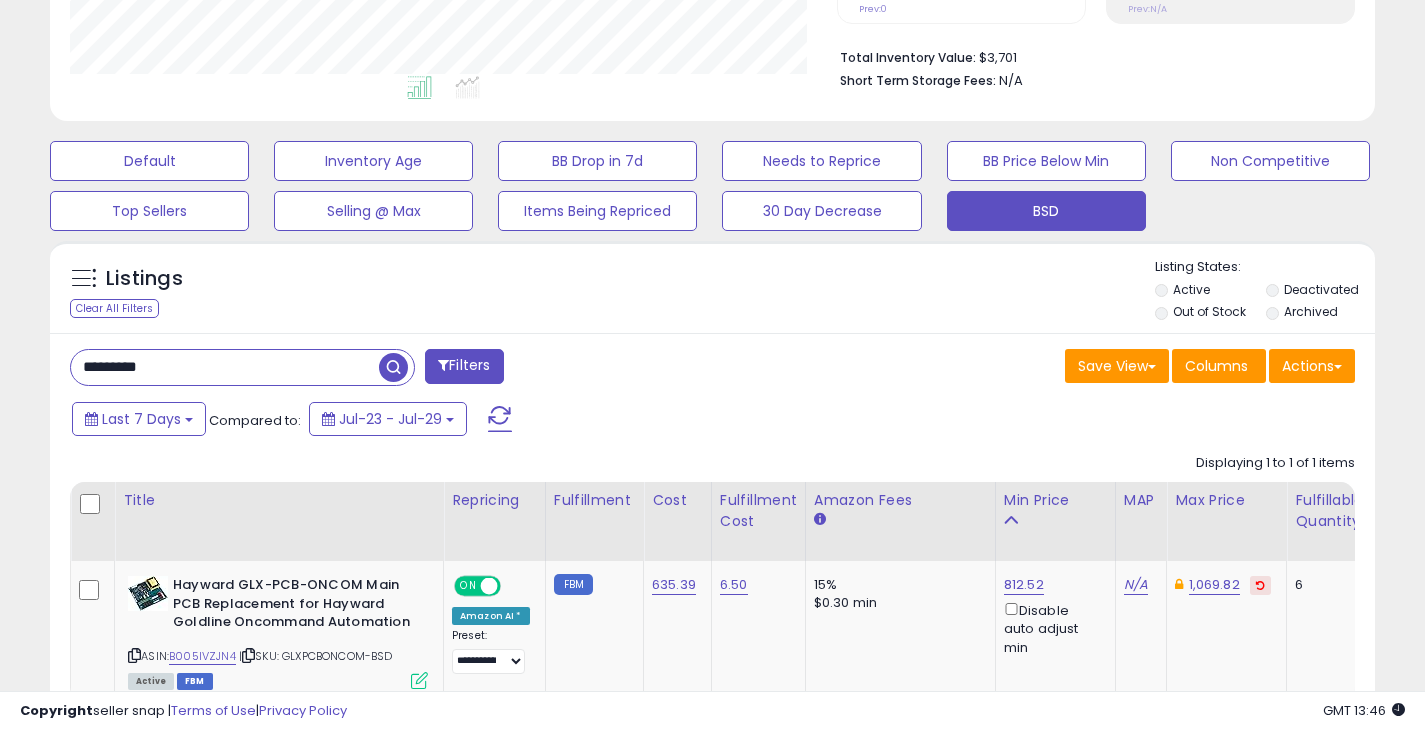 click at bounding box center (393, 367) 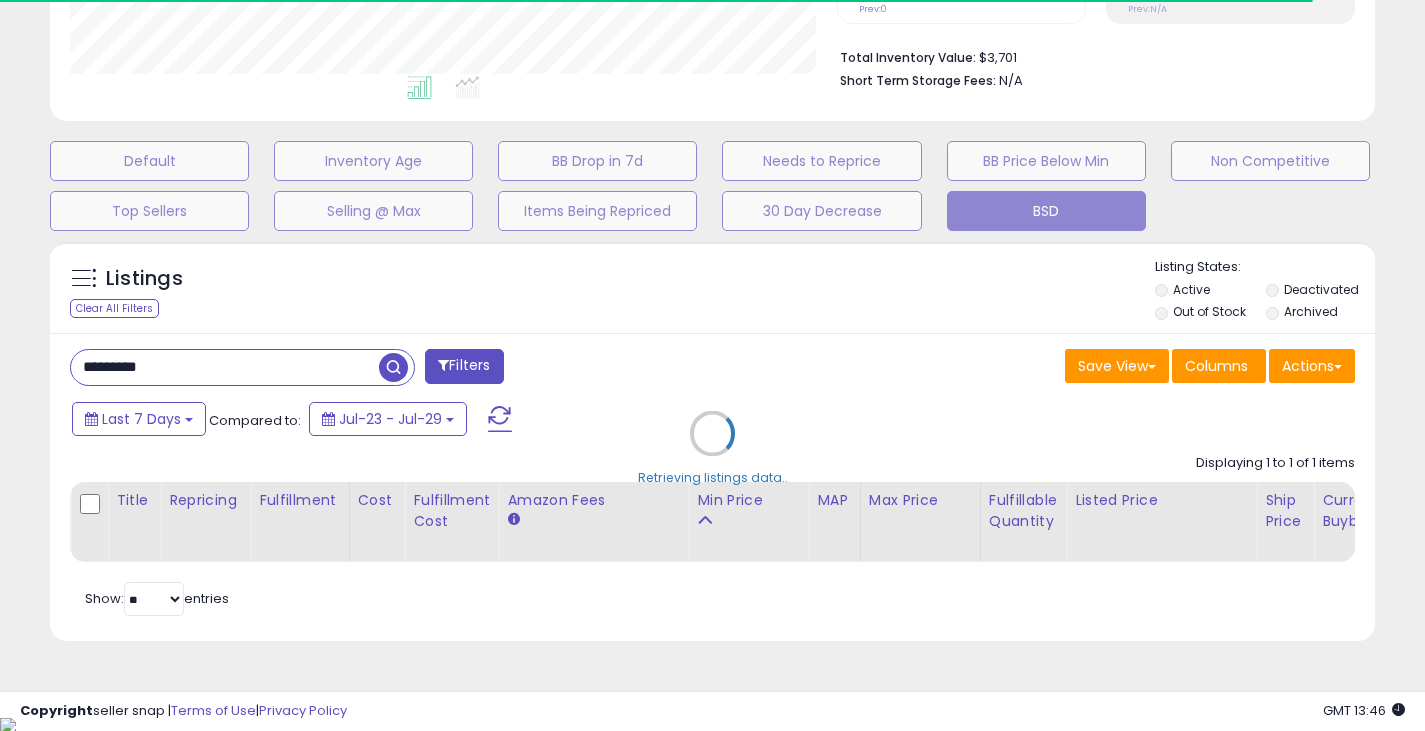 scroll, scrollTop: 410, scrollLeft: 767, axis: both 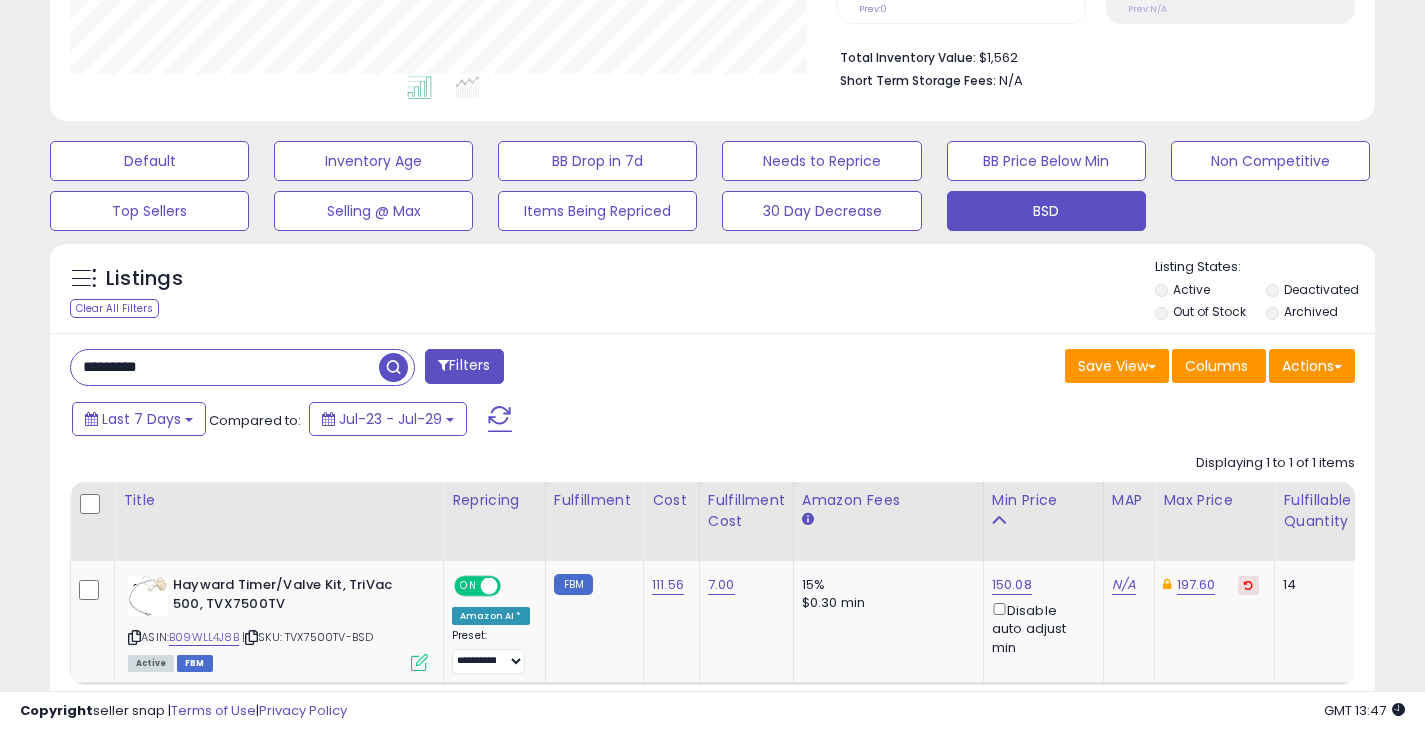 drag, startPoint x: 185, startPoint y: 371, endPoint x: 69, endPoint y: 370, distance: 116.00431 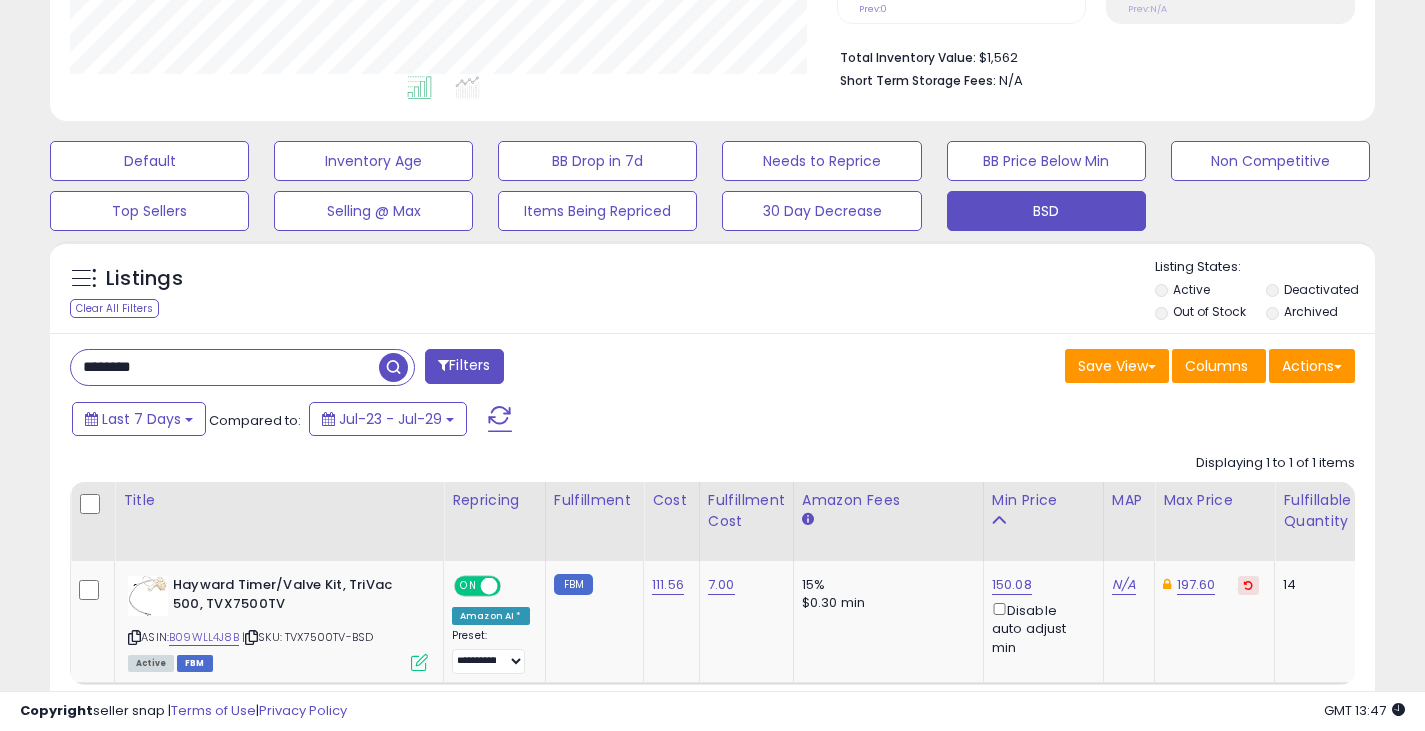 type on "********" 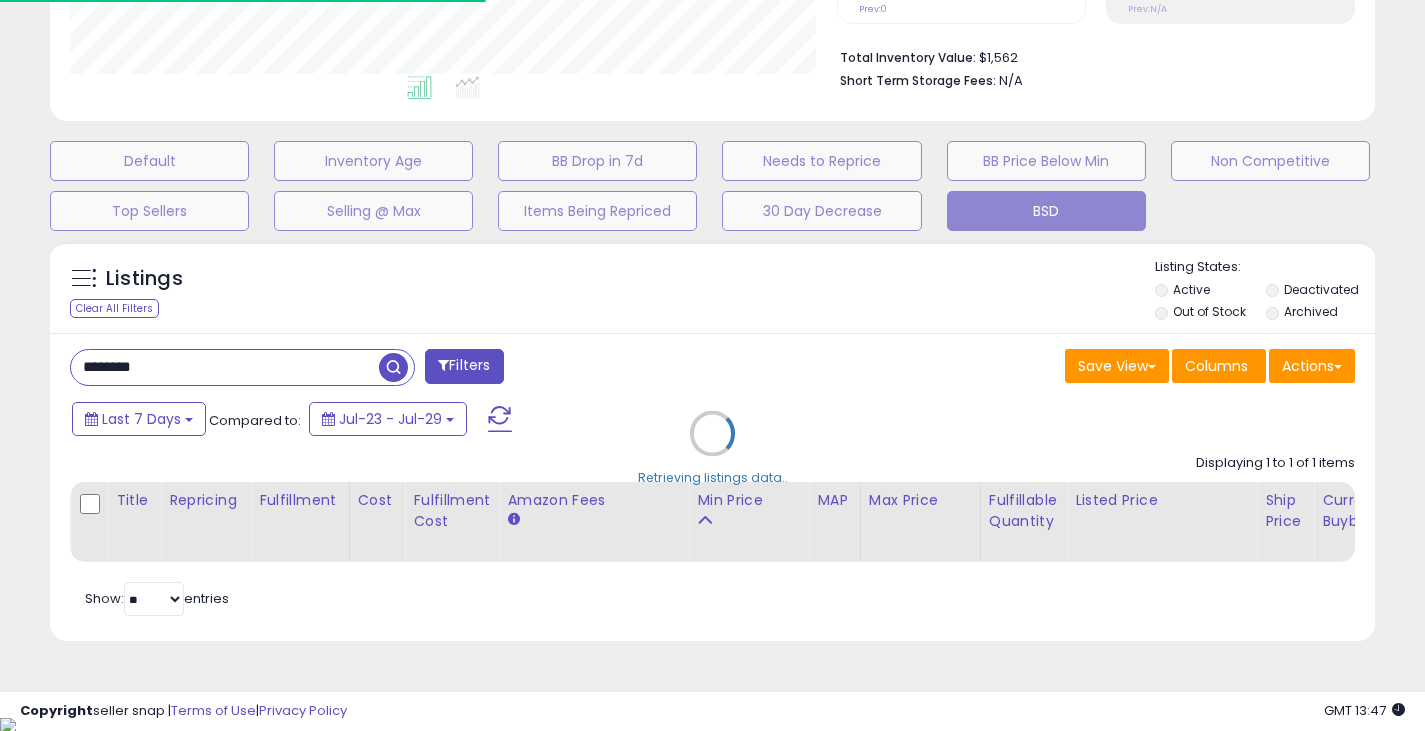 scroll, scrollTop: 410, scrollLeft: 767, axis: both 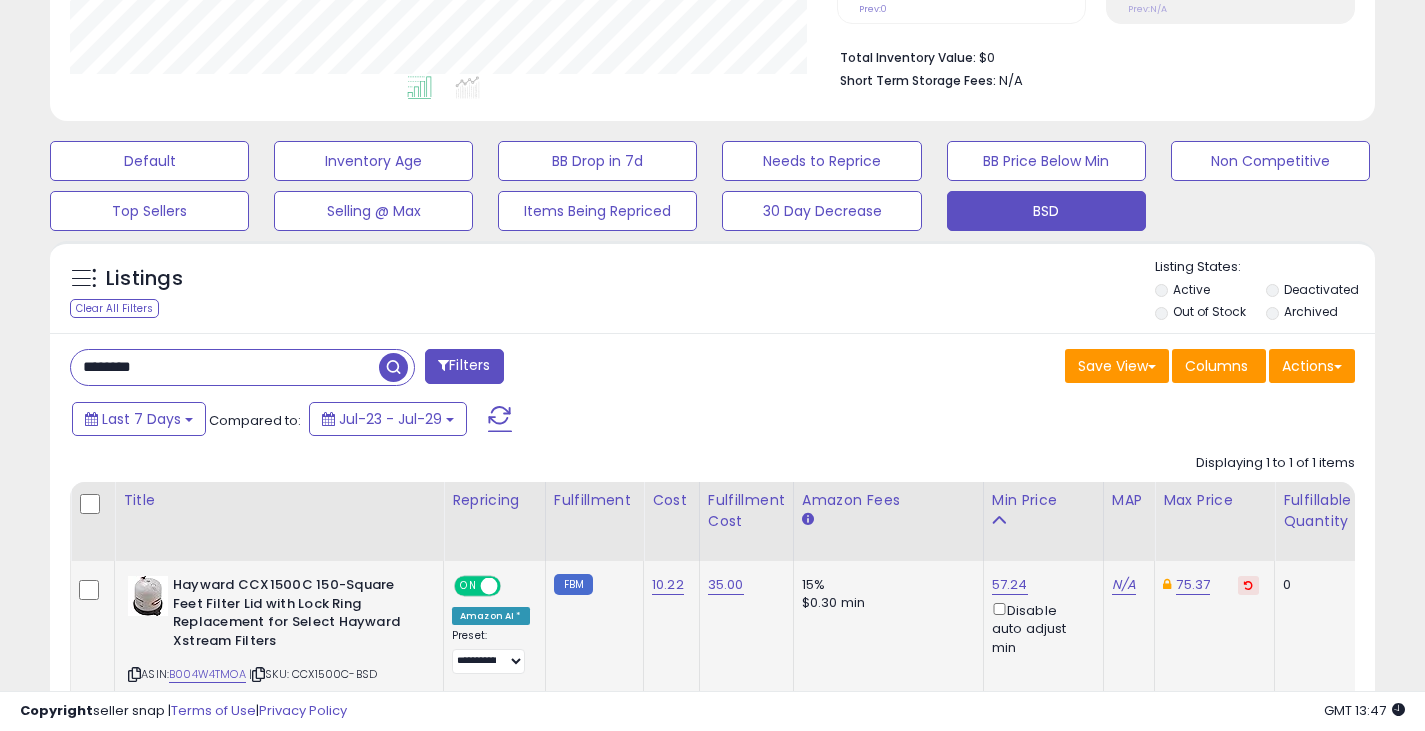 click on "10.22" at bounding box center (668, 585) 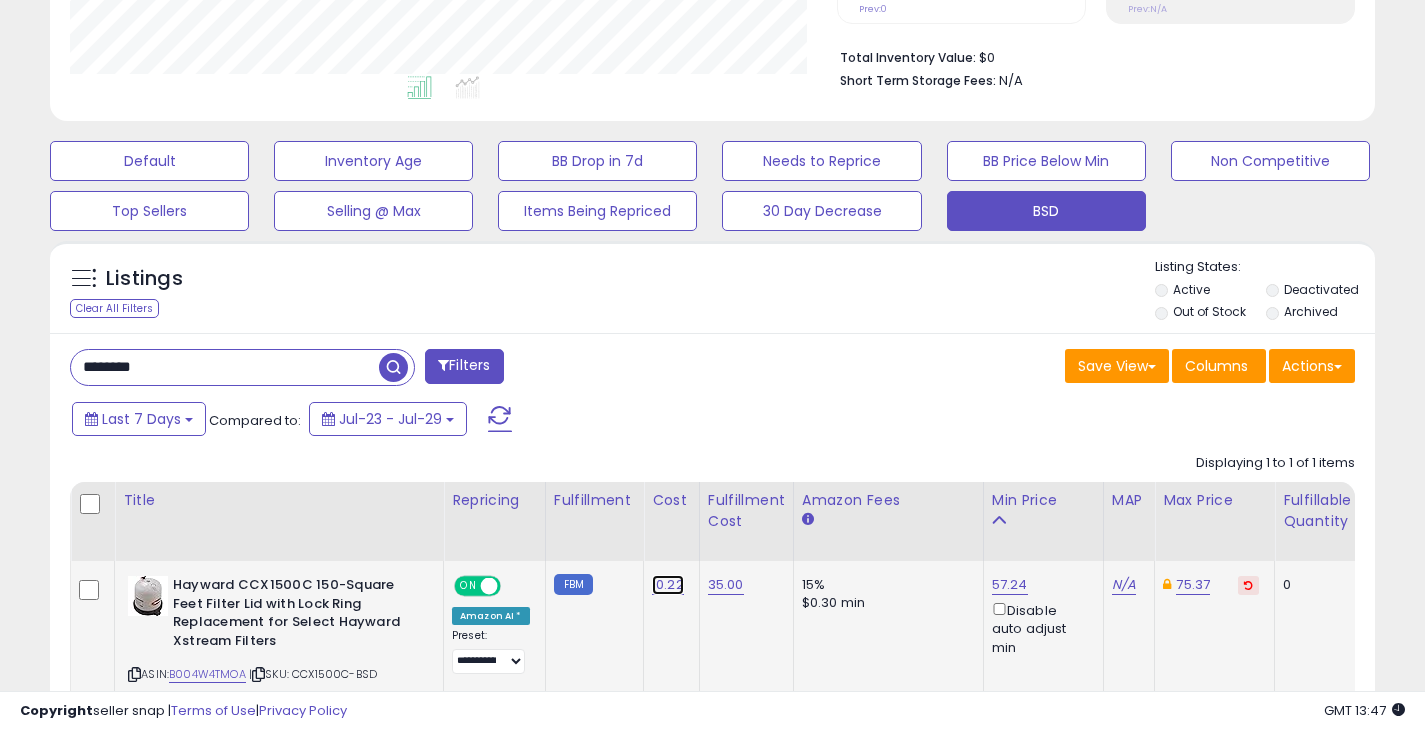 click on "10.22" at bounding box center [668, 585] 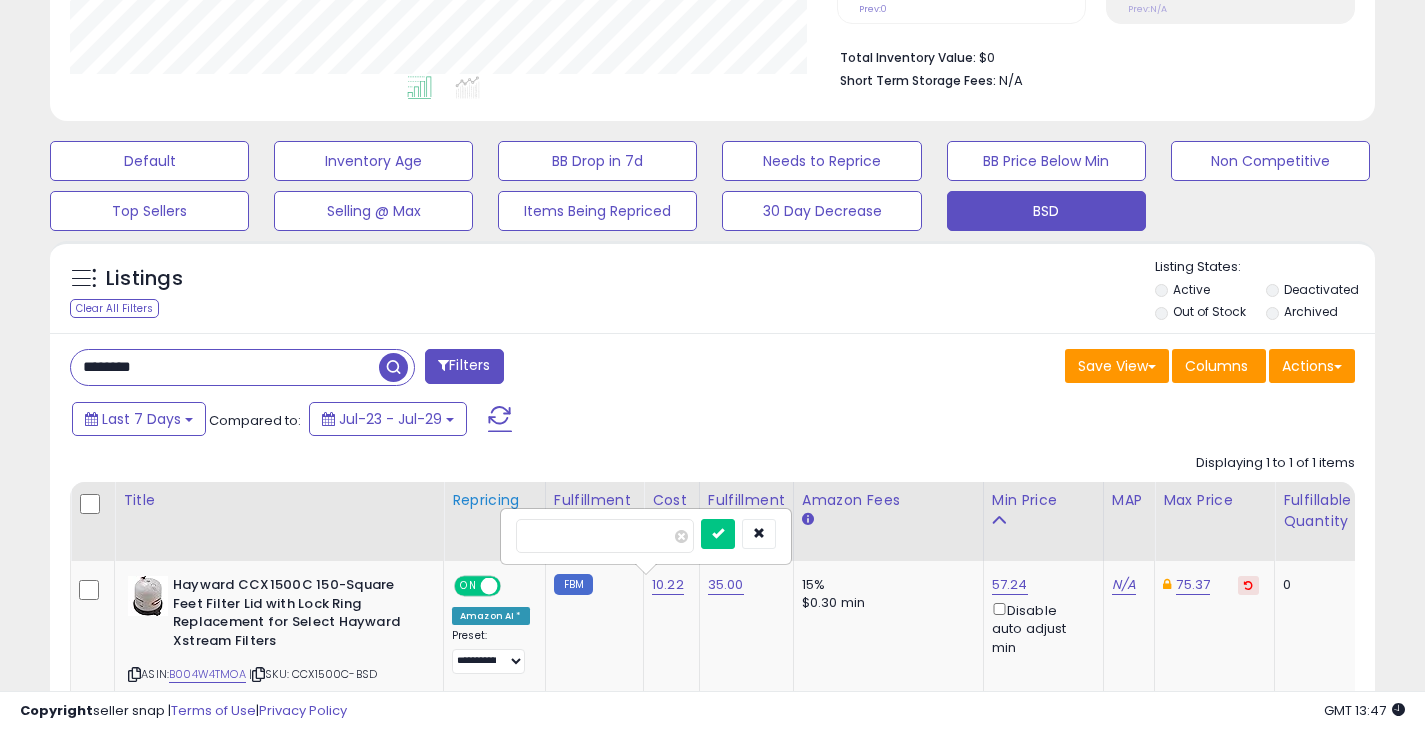 drag, startPoint x: 537, startPoint y: 536, endPoint x: 454, endPoint y: 525, distance: 83.725746 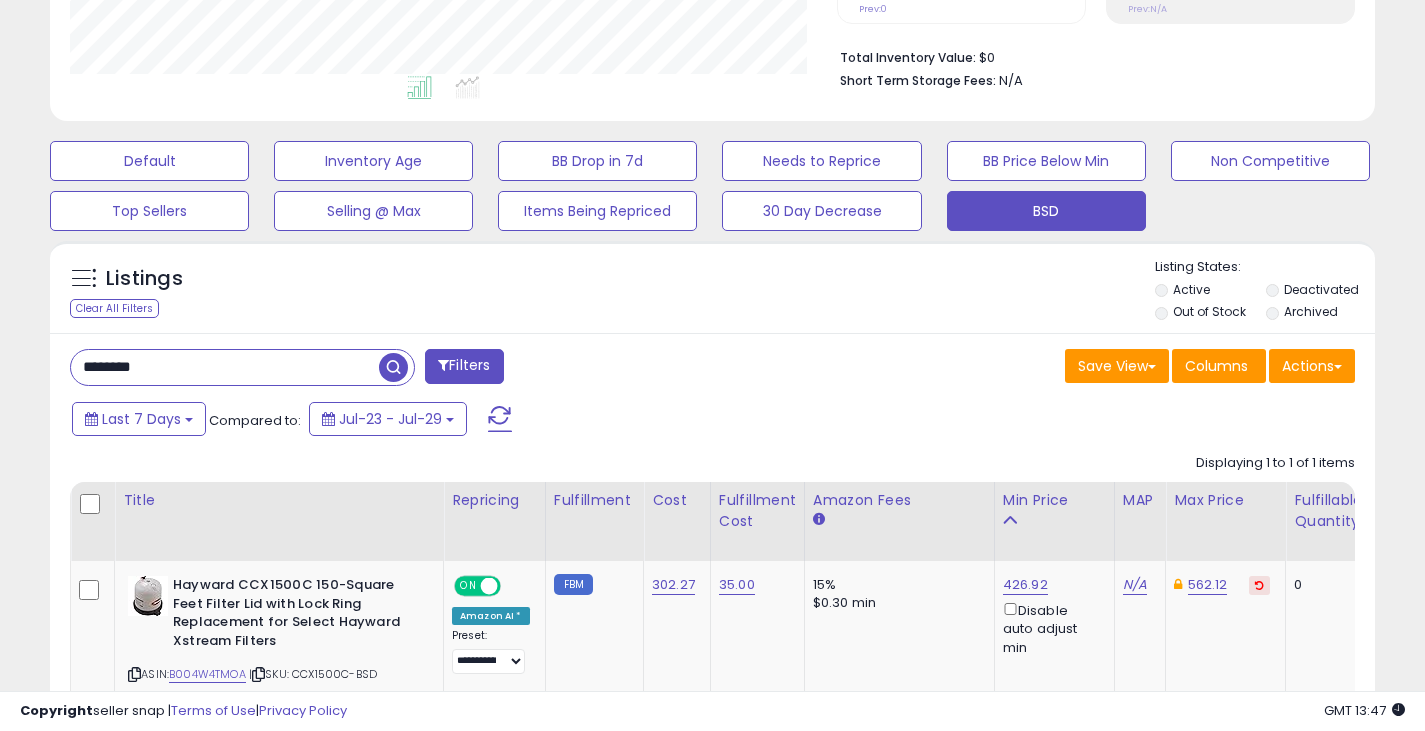 drag, startPoint x: 90, startPoint y: 372, endPoint x: 32, endPoint y: 379, distance: 58.420887 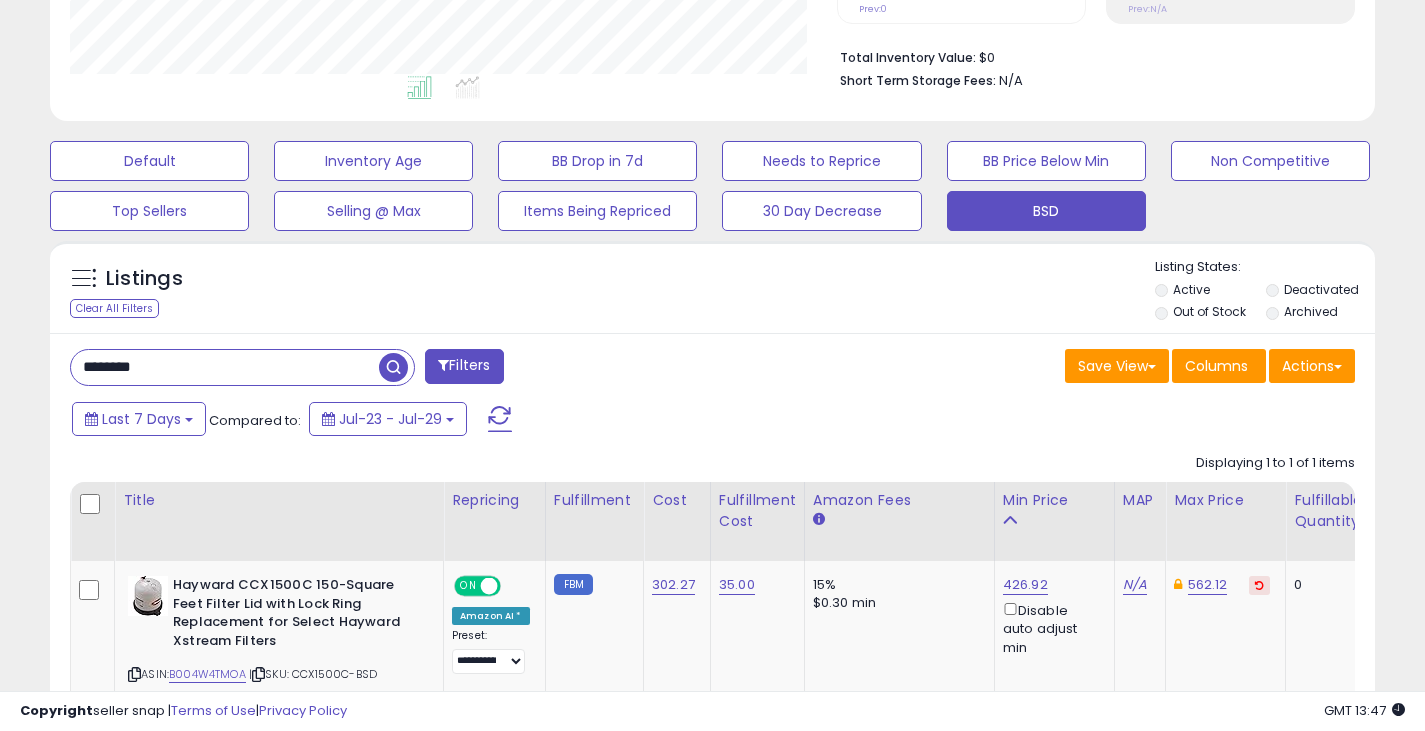 click at bounding box center (393, 367) 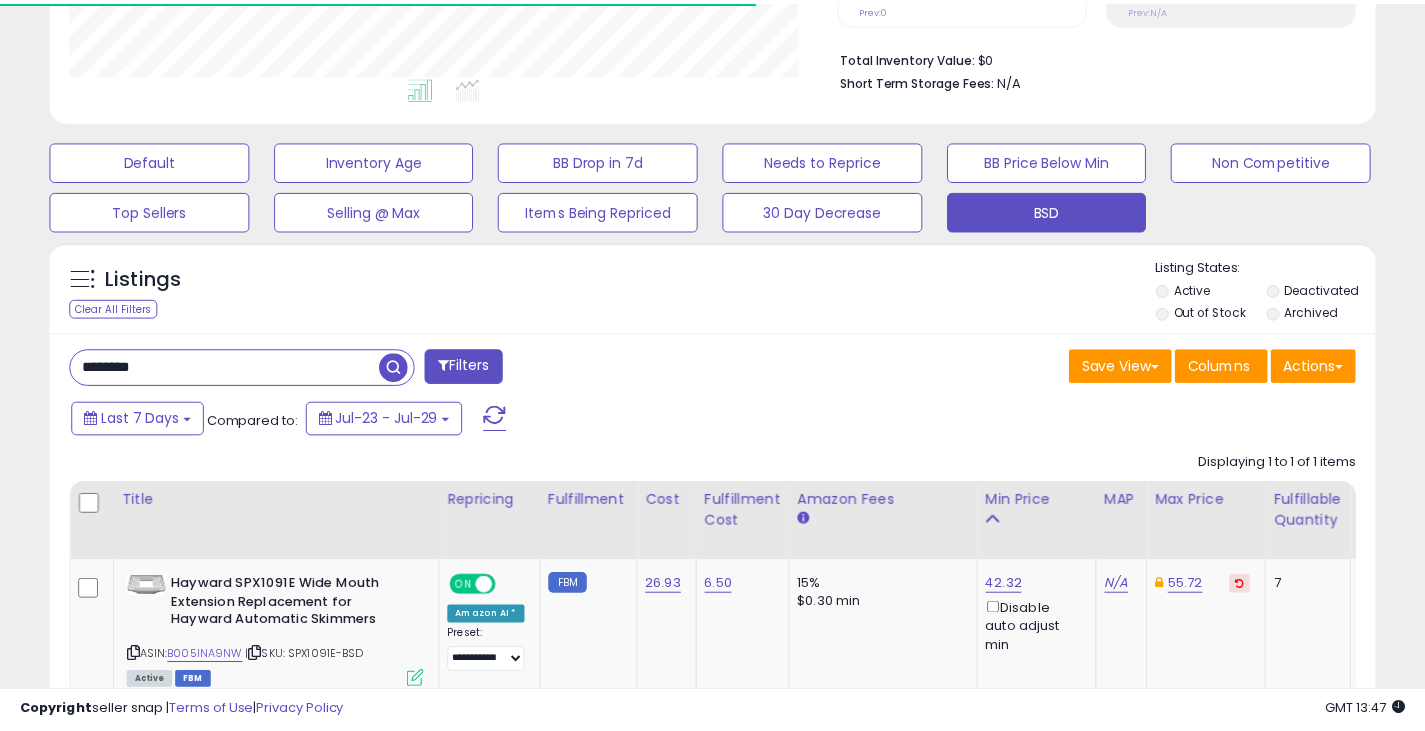 scroll, scrollTop: 410, scrollLeft: 767, axis: both 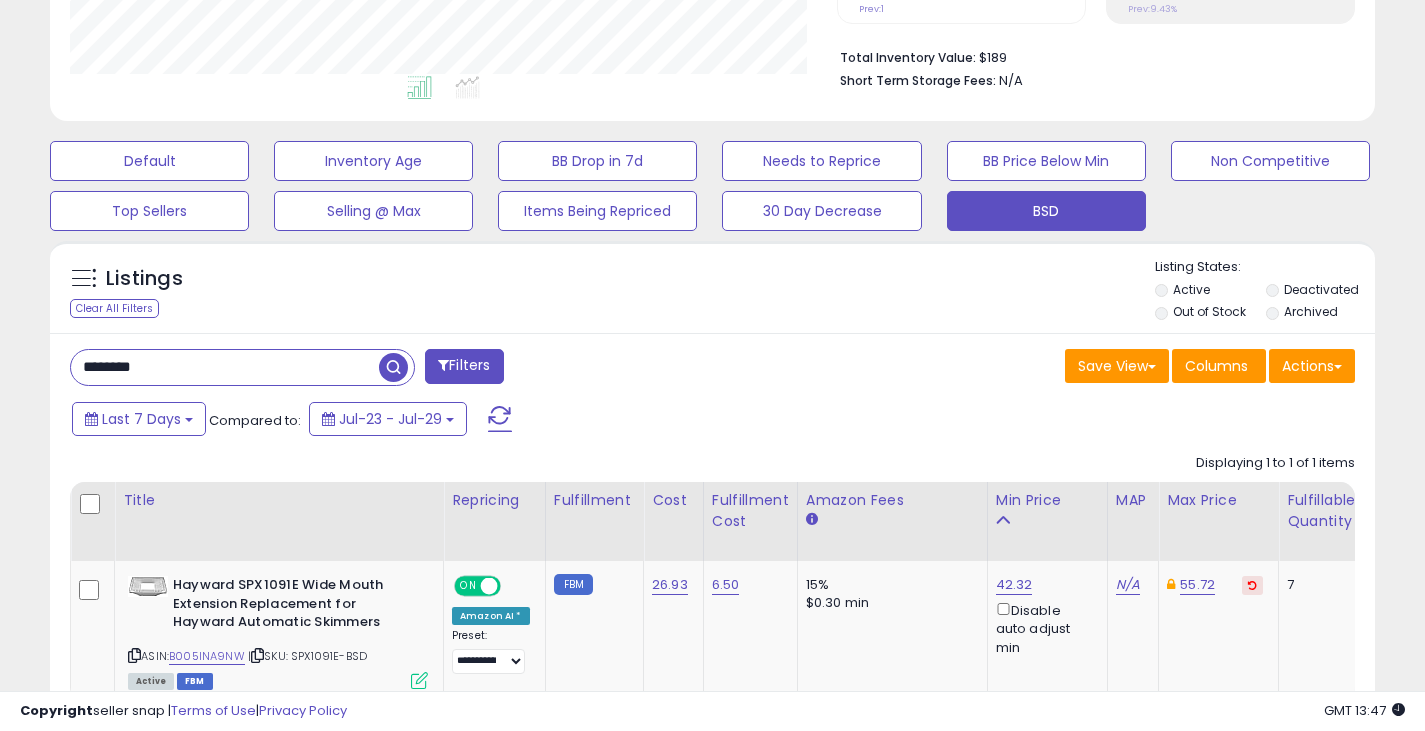 drag, startPoint x: 169, startPoint y: 366, endPoint x: -8, endPoint y: 387, distance: 178.24141 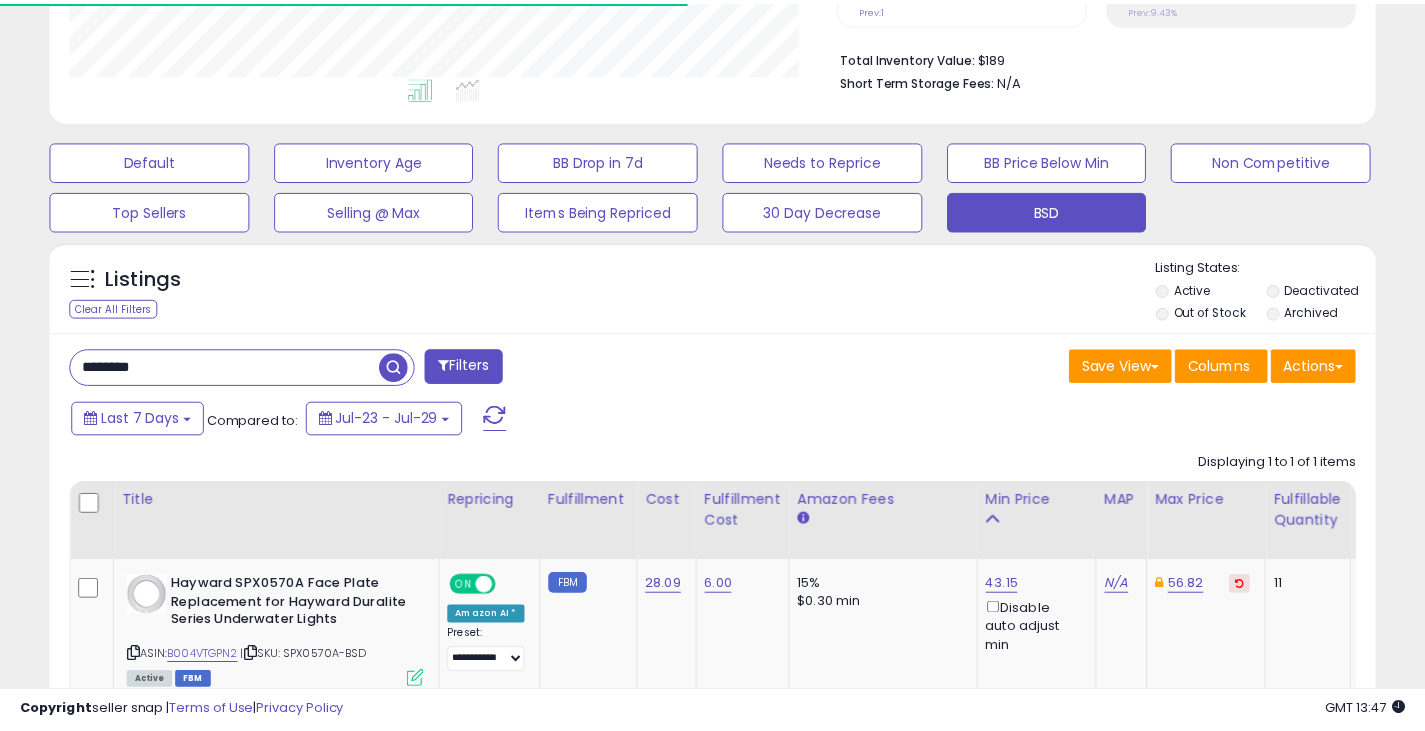 scroll, scrollTop: 410, scrollLeft: 767, axis: both 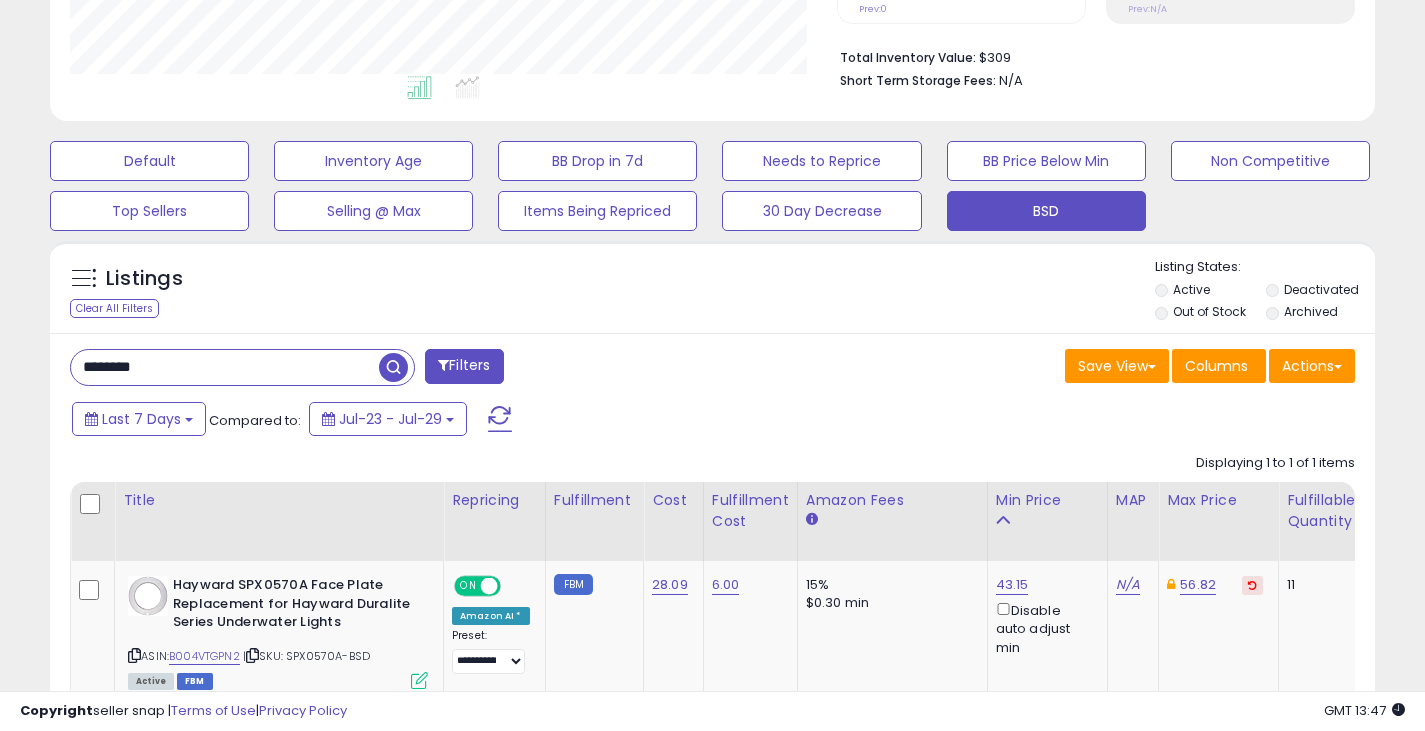 drag, startPoint x: 161, startPoint y: 366, endPoint x: 64, endPoint y: 383, distance: 98.478424 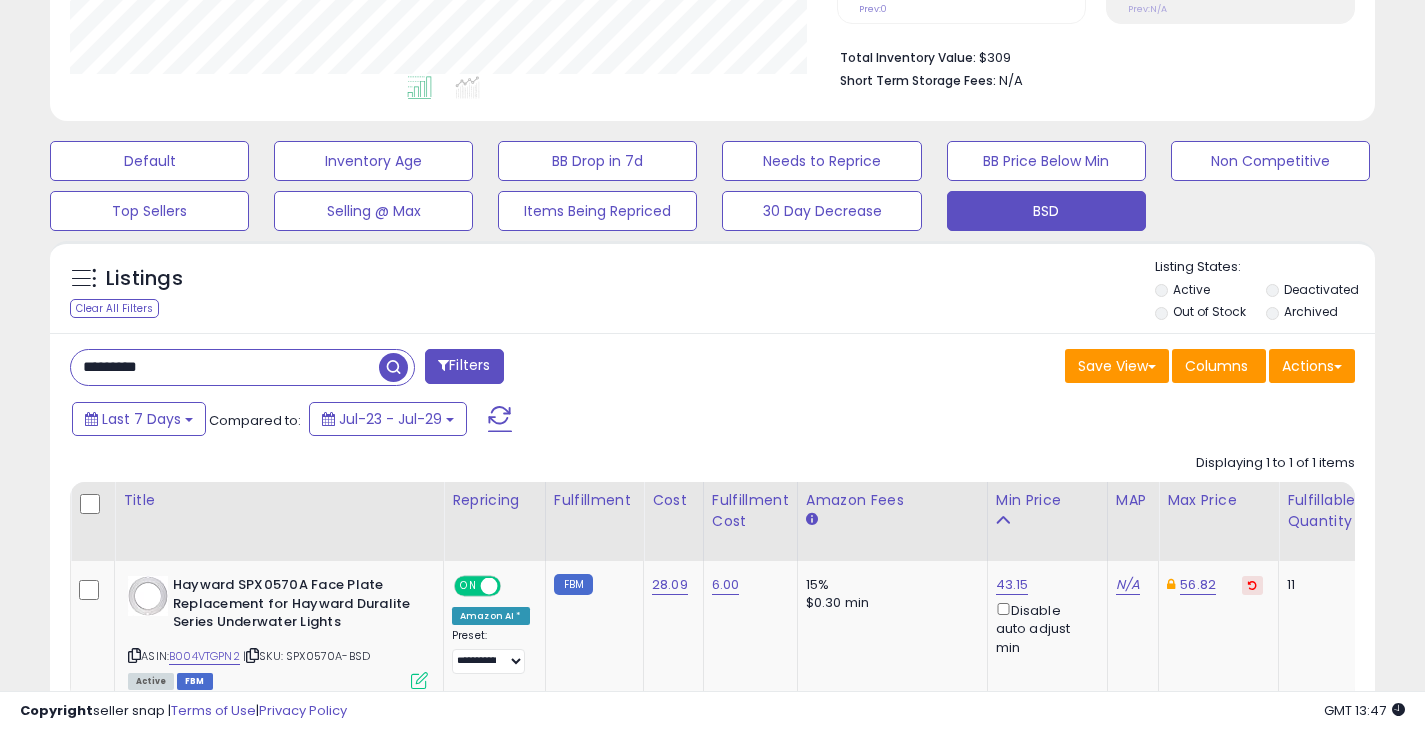 click at bounding box center [393, 367] 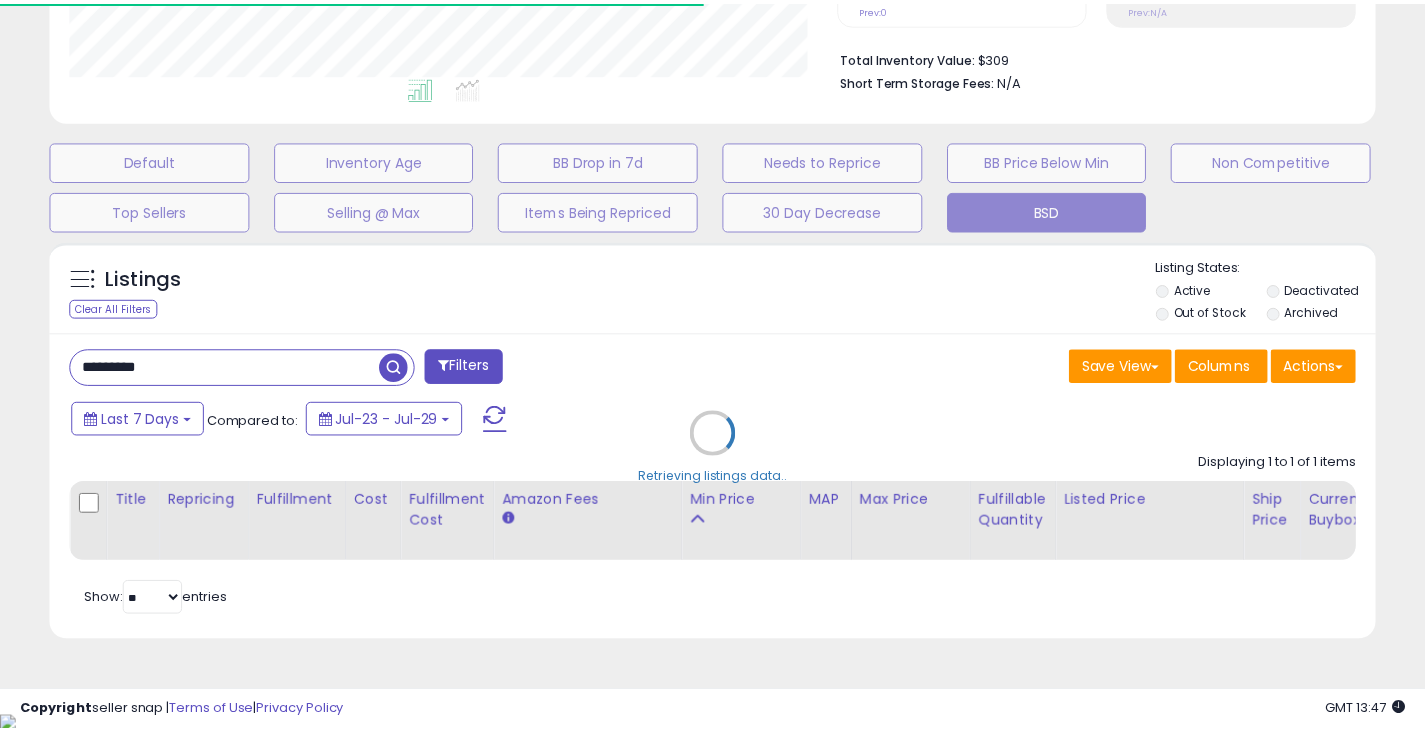 scroll, scrollTop: 410, scrollLeft: 767, axis: both 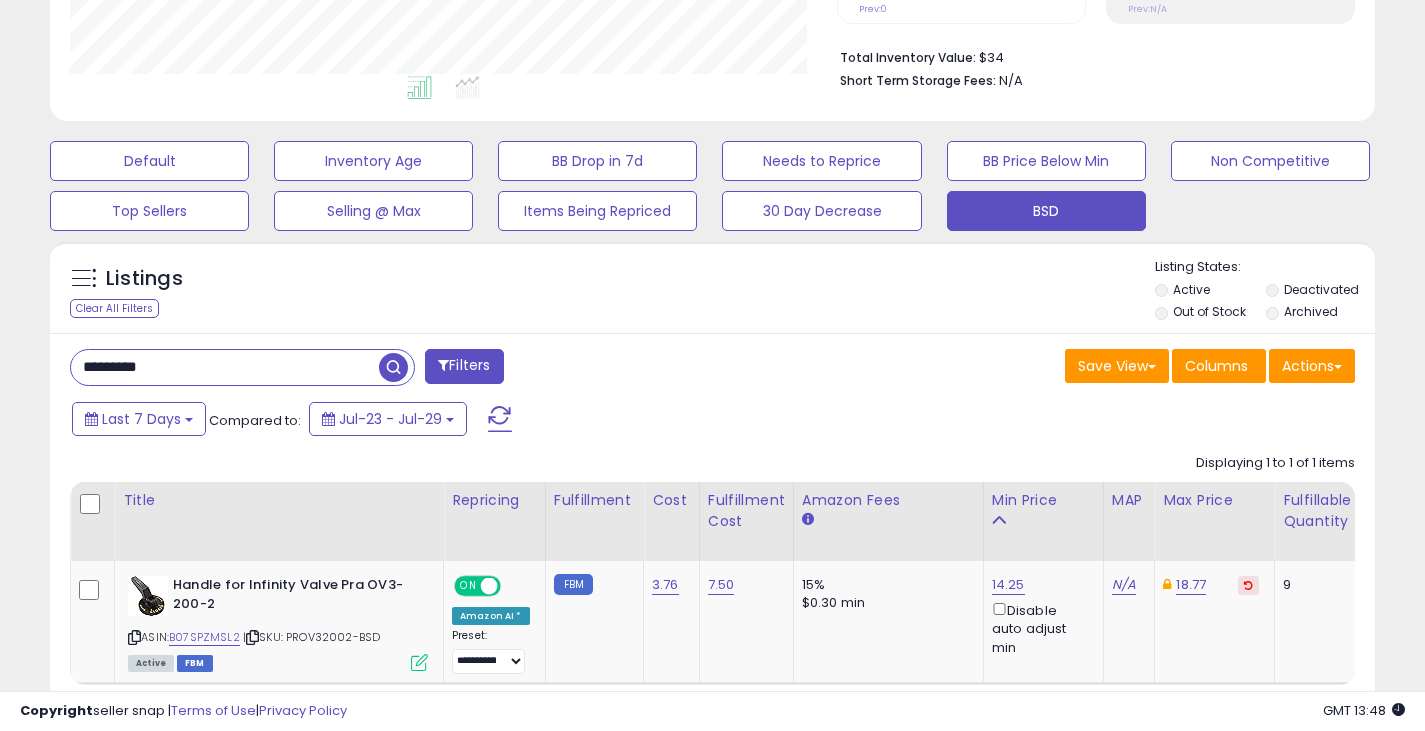 drag, startPoint x: 208, startPoint y: 364, endPoint x: -5, endPoint y: 403, distance: 216.54099 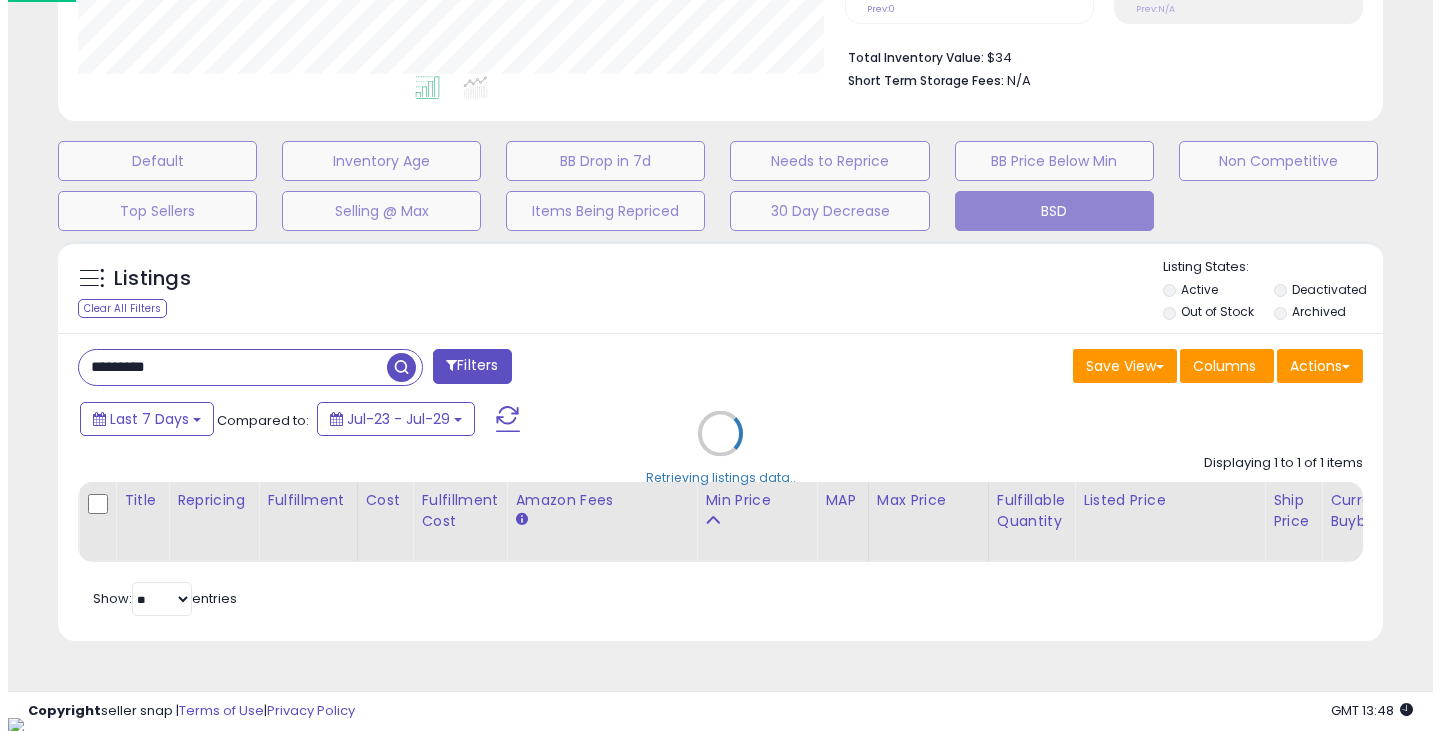 scroll, scrollTop: 999590, scrollLeft: 999224, axis: both 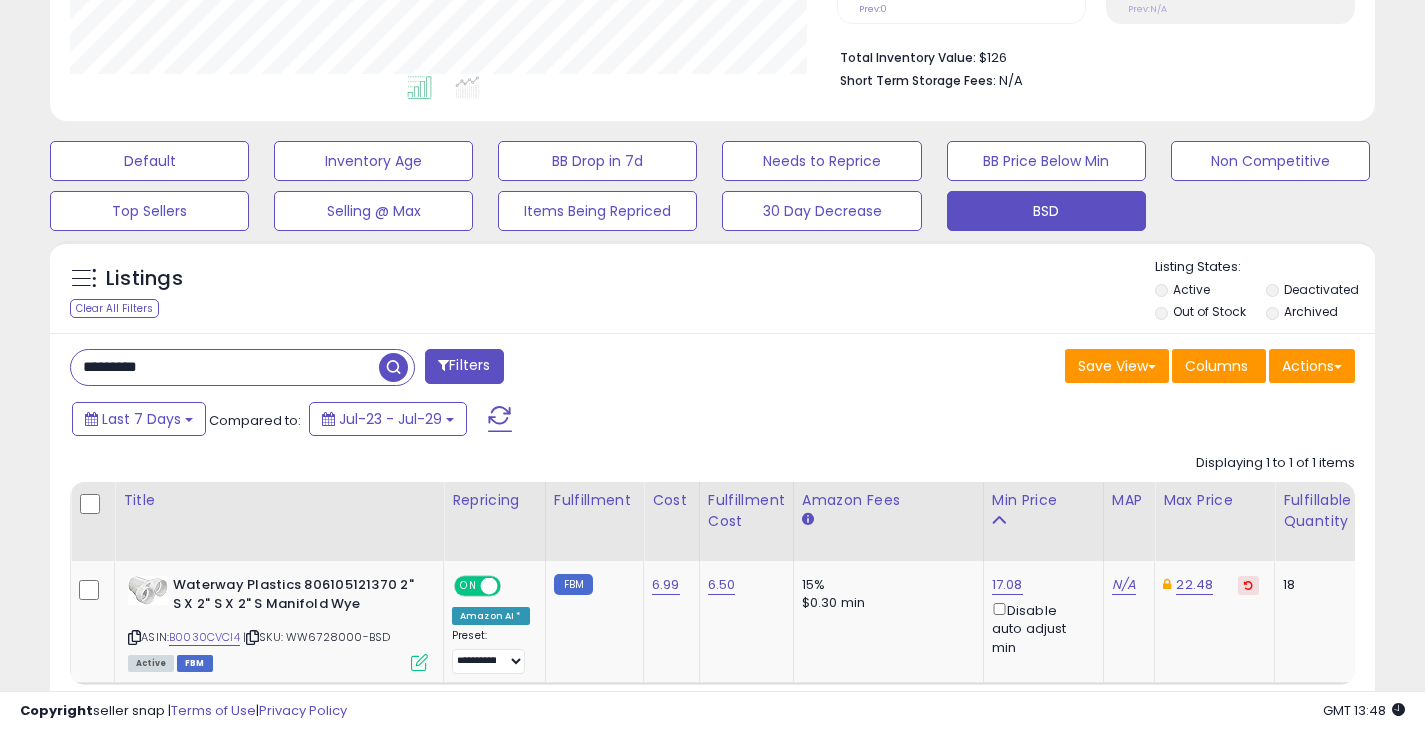 drag, startPoint x: 187, startPoint y: 373, endPoint x: -2, endPoint y: 399, distance: 190.77998 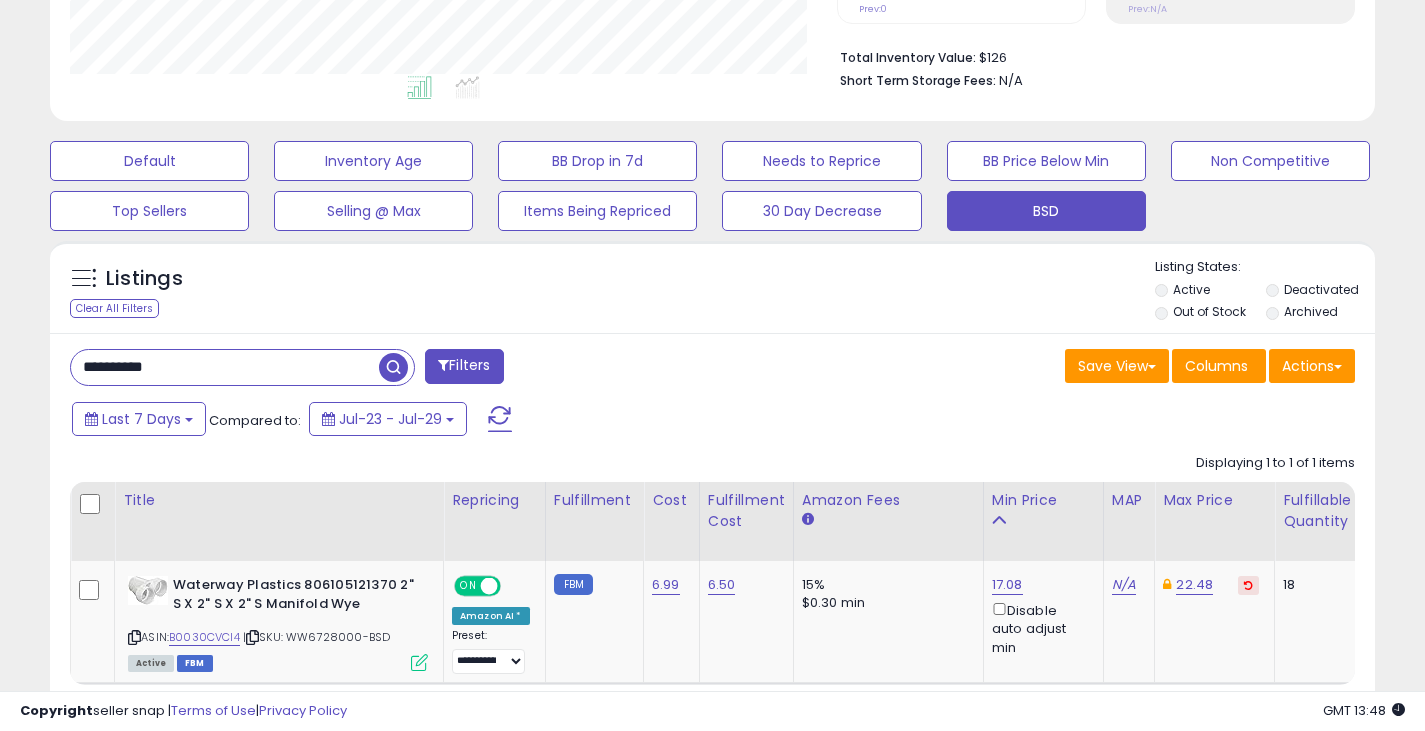 type on "**********" 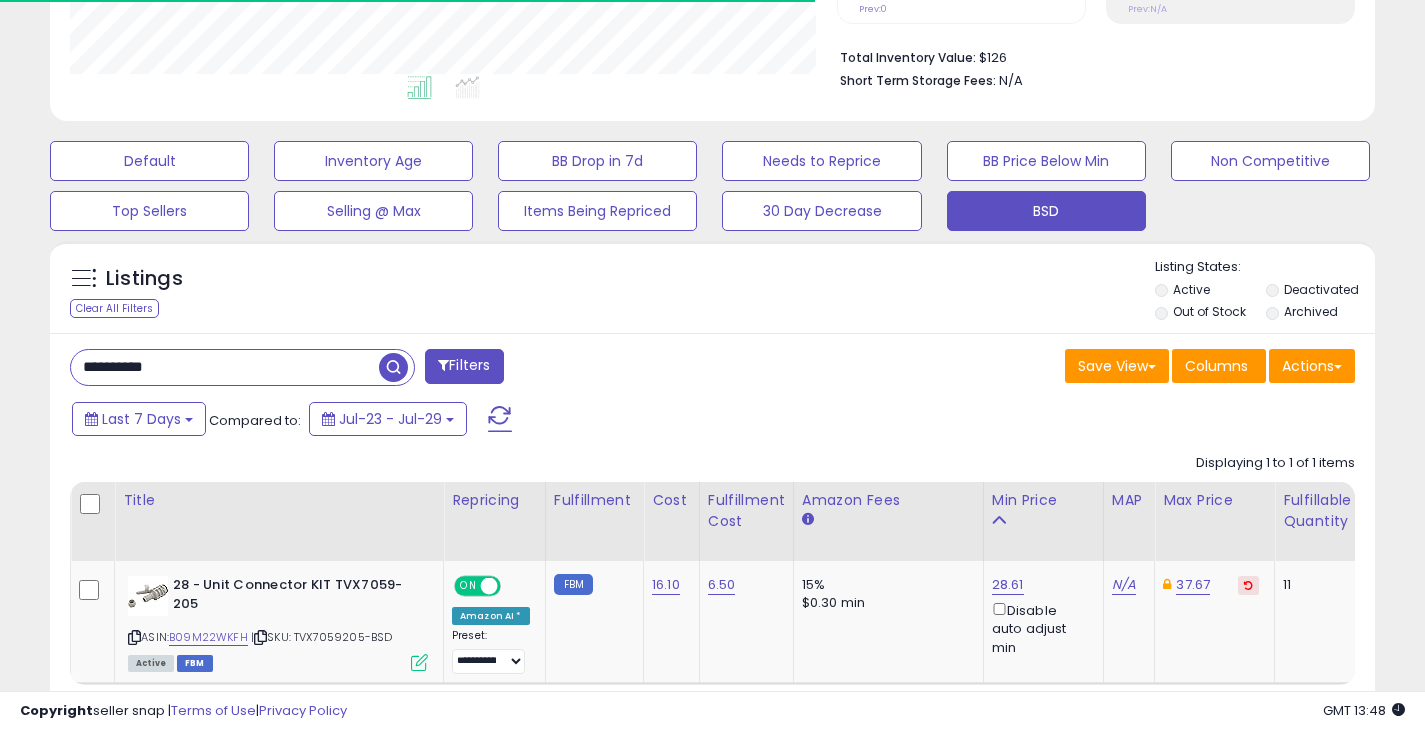 scroll, scrollTop: 410, scrollLeft: 767, axis: both 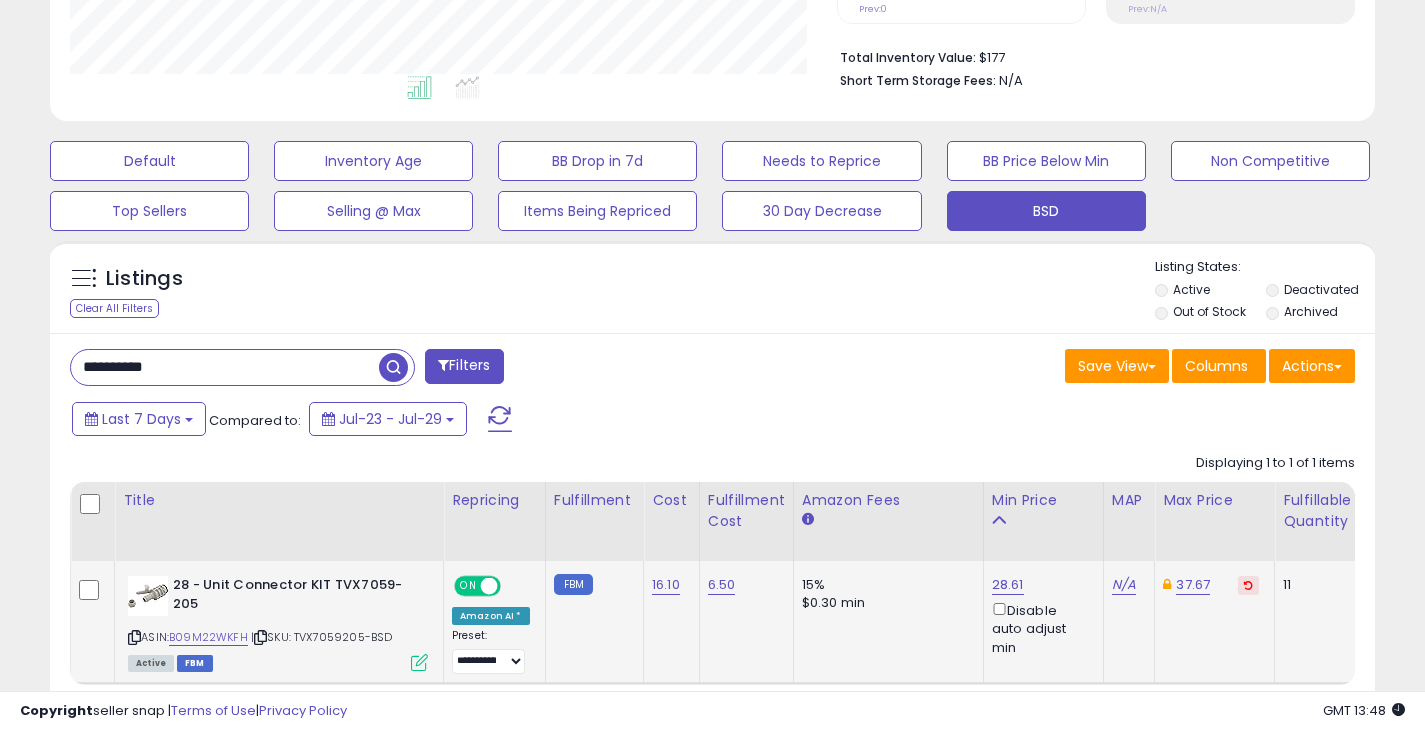 click on "16.10" 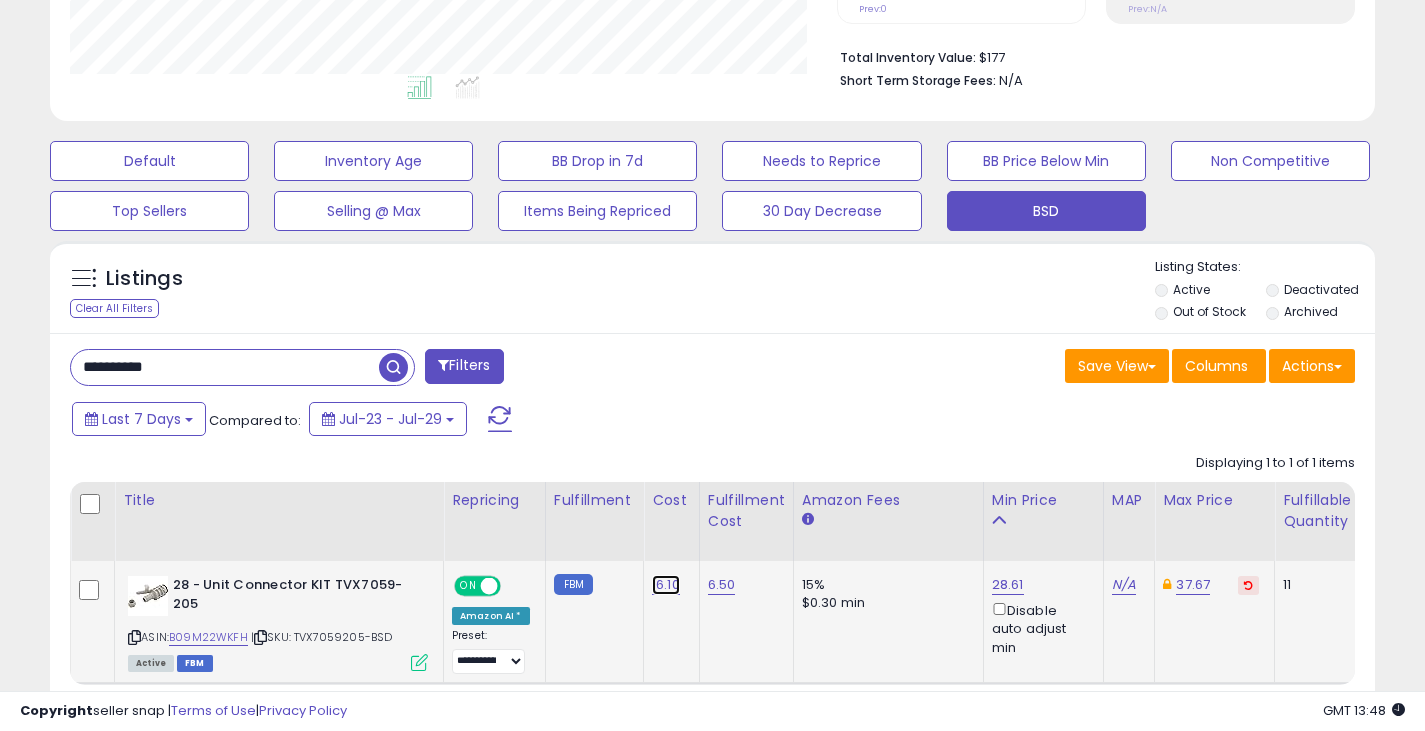 click on "16.10" at bounding box center (666, 585) 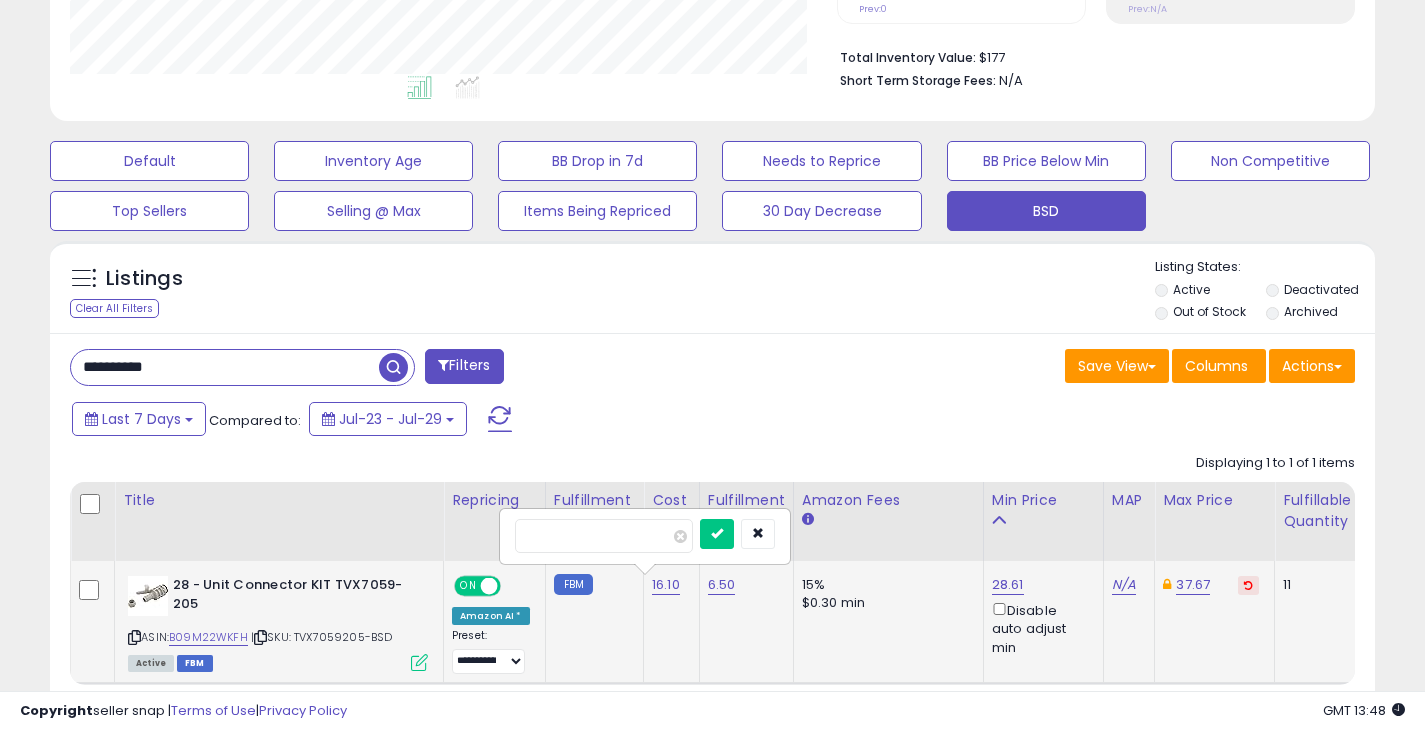 type on "*****" 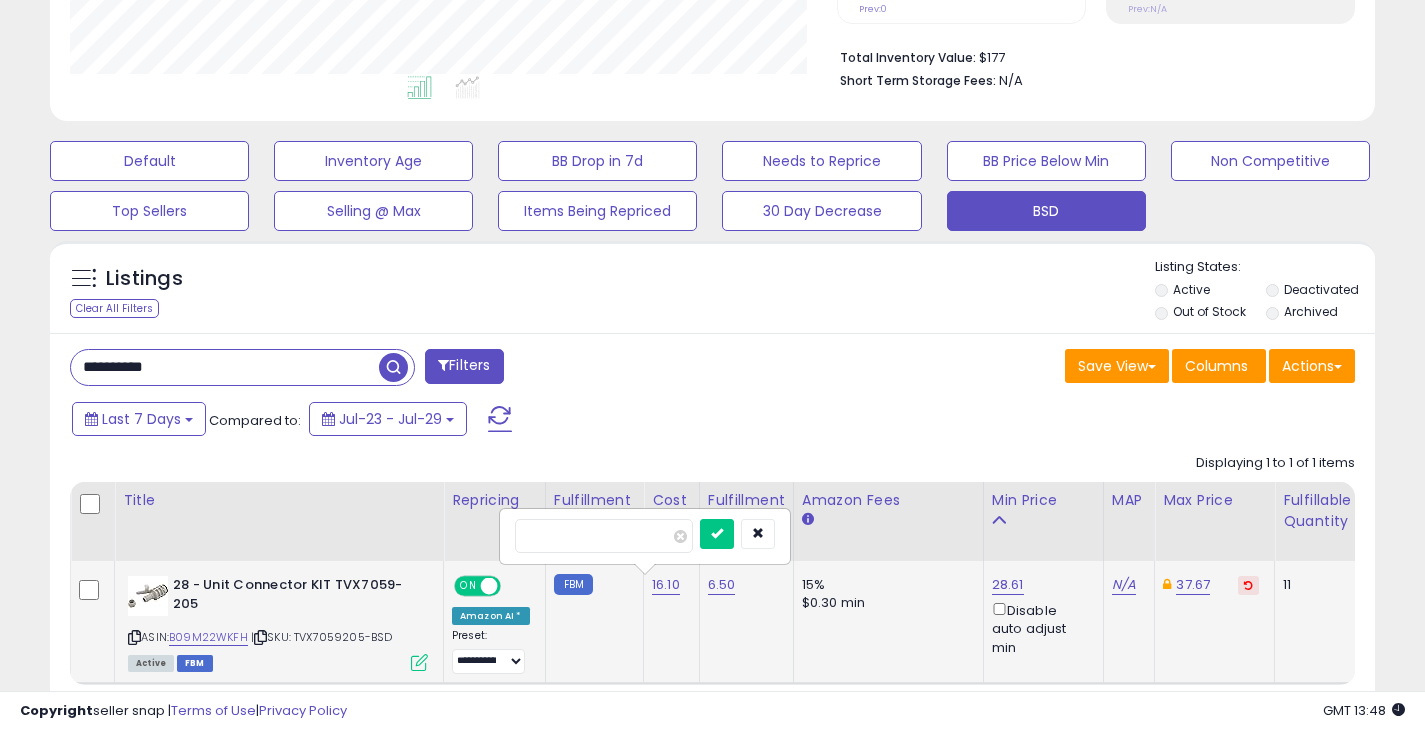 click at bounding box center (717, 534) 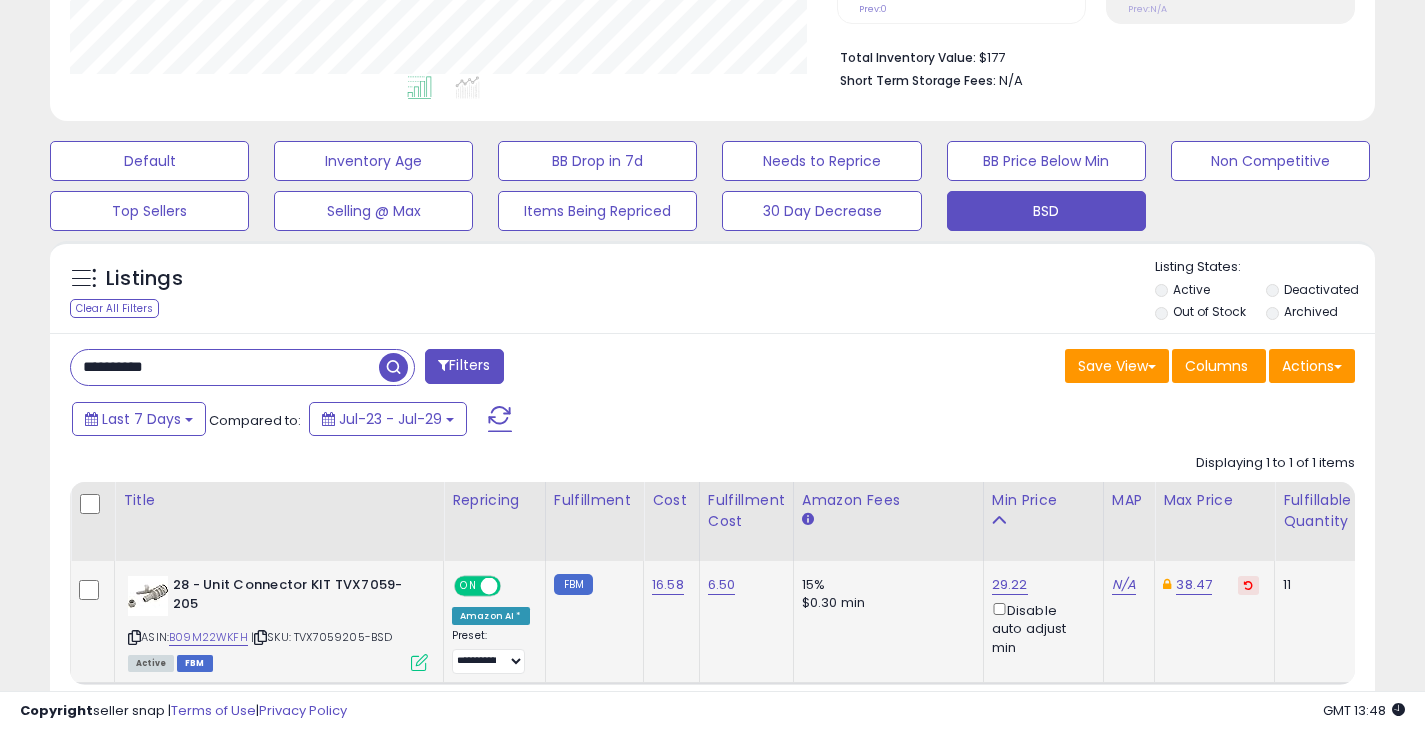 drag, startPoint x: 137, startPoint y: 366, endPoint x: 30, endPoint y: 373, distance: 107.22873 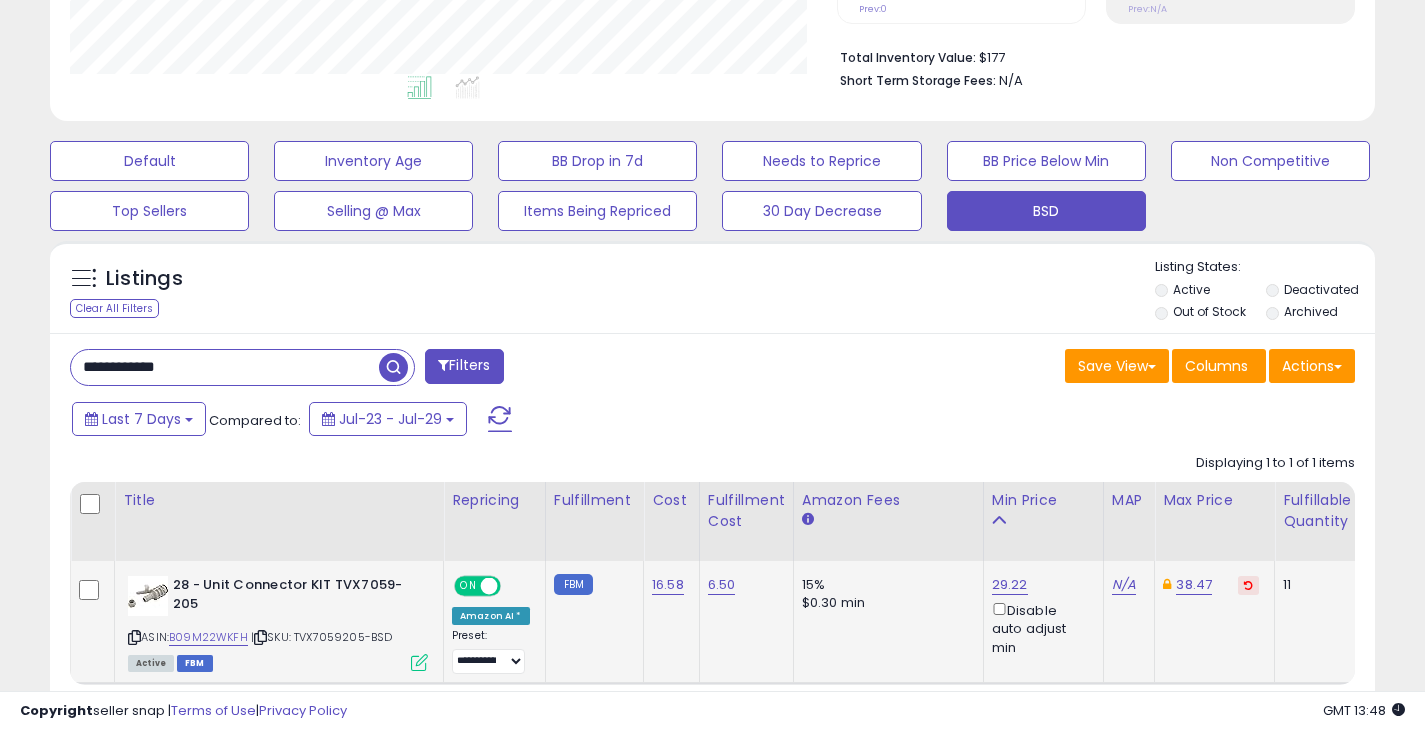 type on "**********" 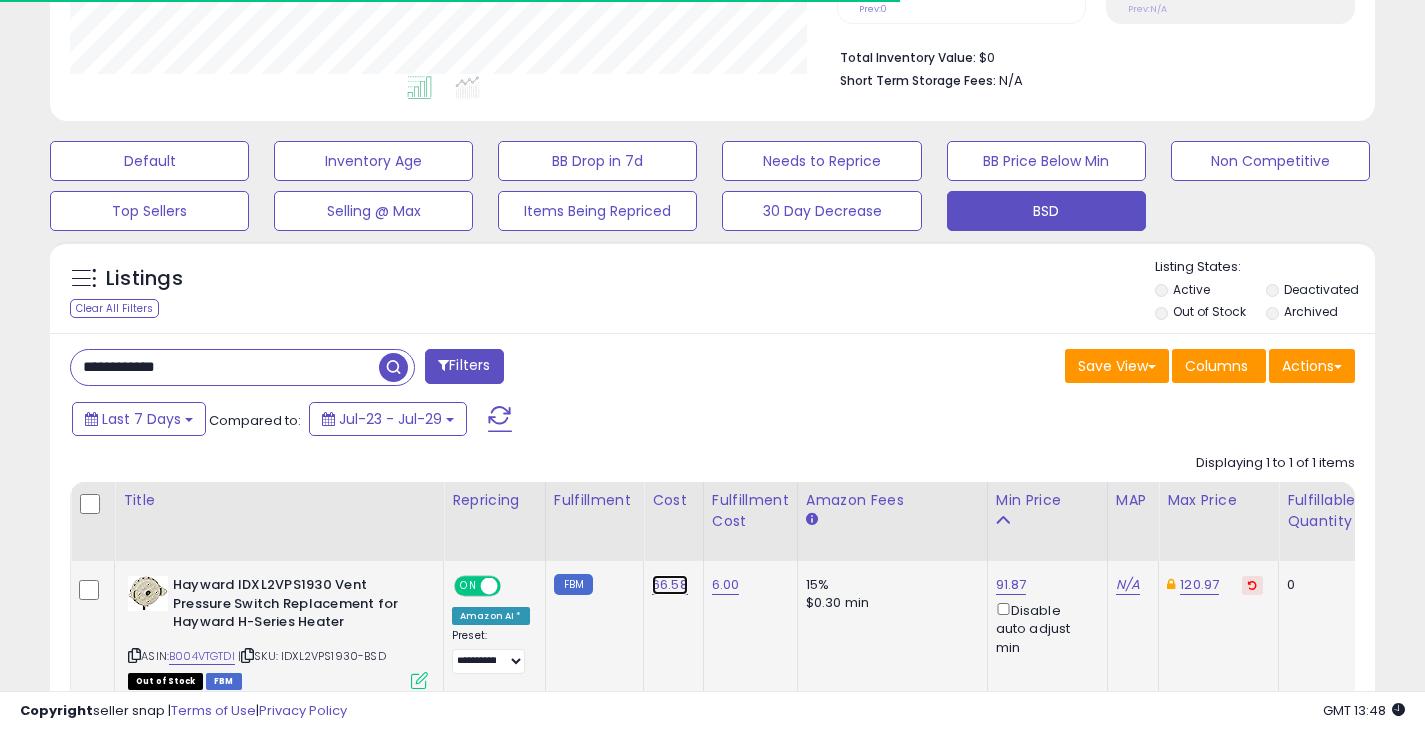 click on "66.58" at bounding box center (670, 585) 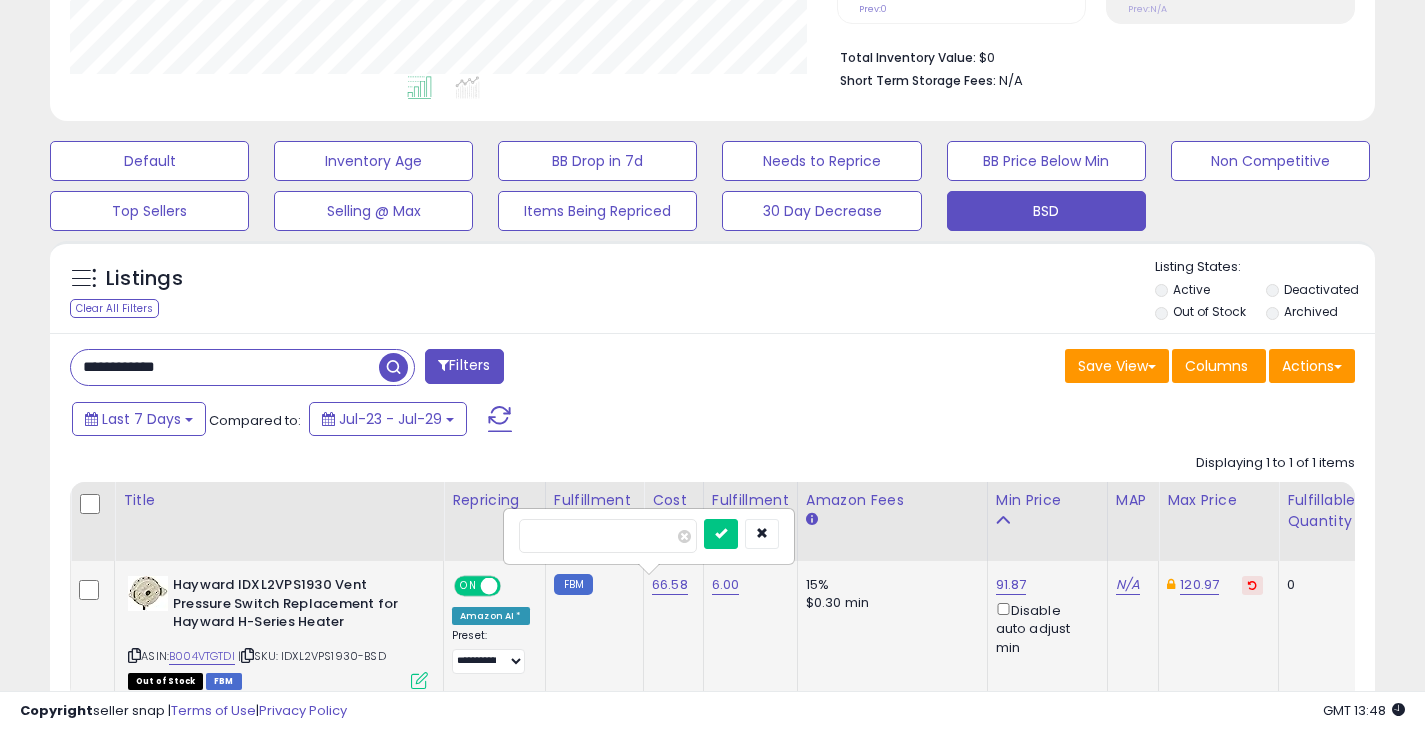 type on "*****" 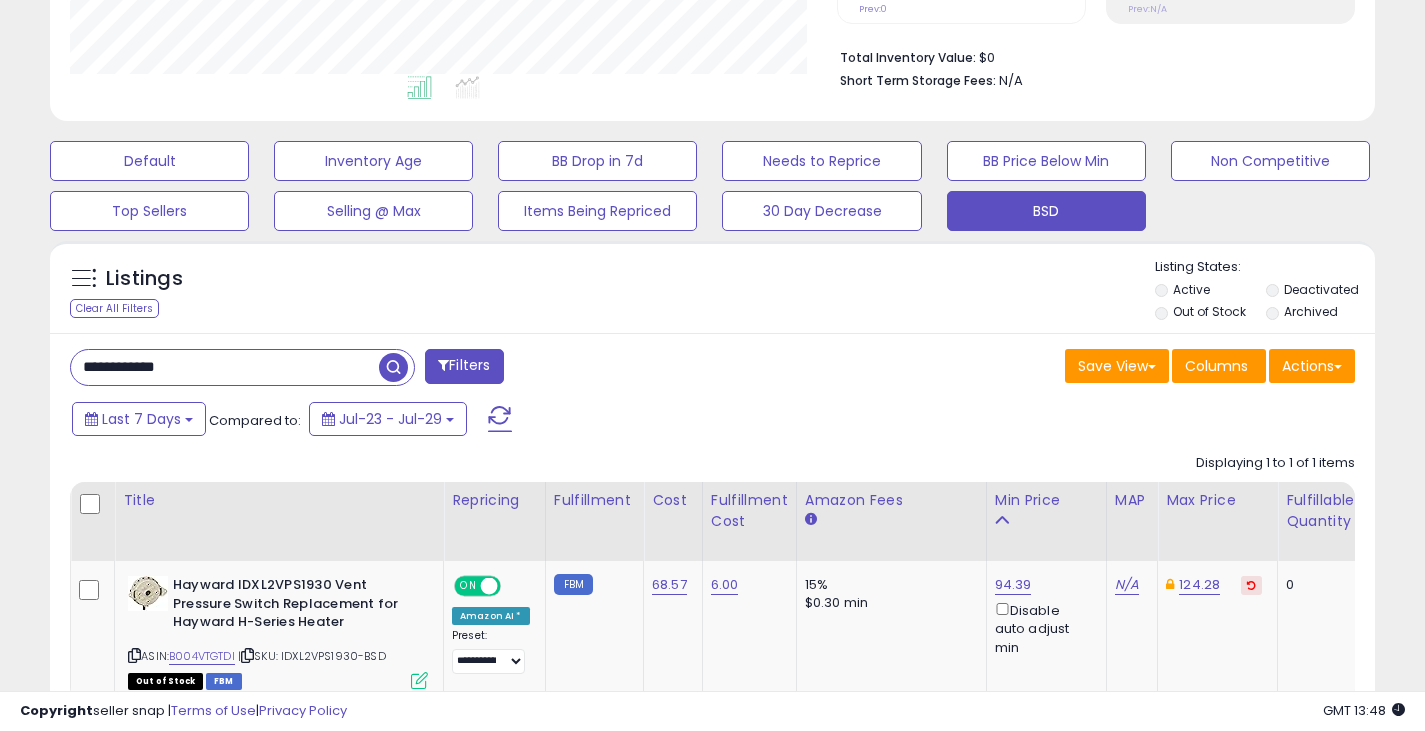 drag, startPoint x: 181, startPoint y: 370, endPoint x: 49, endPoint y: 379, distance: 132.30646 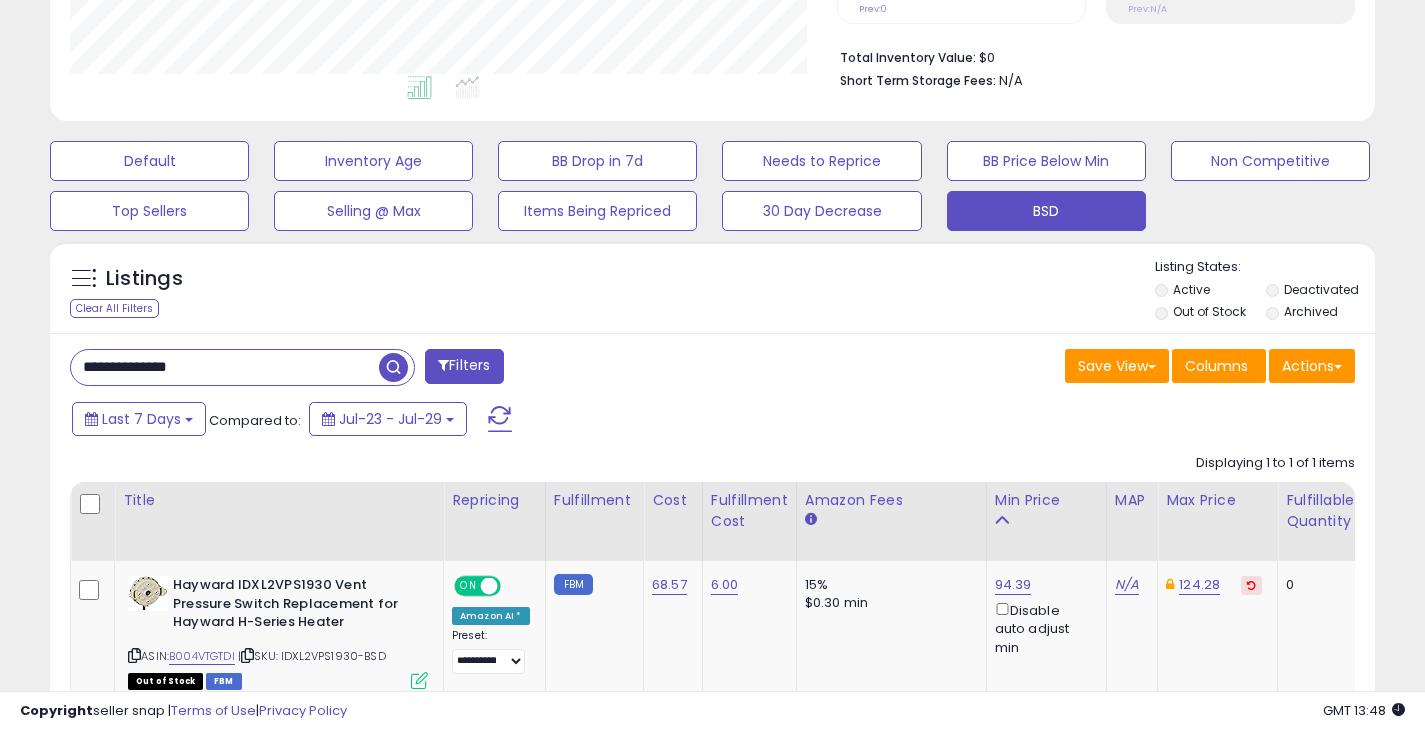 click at bounding box center (393, 367) 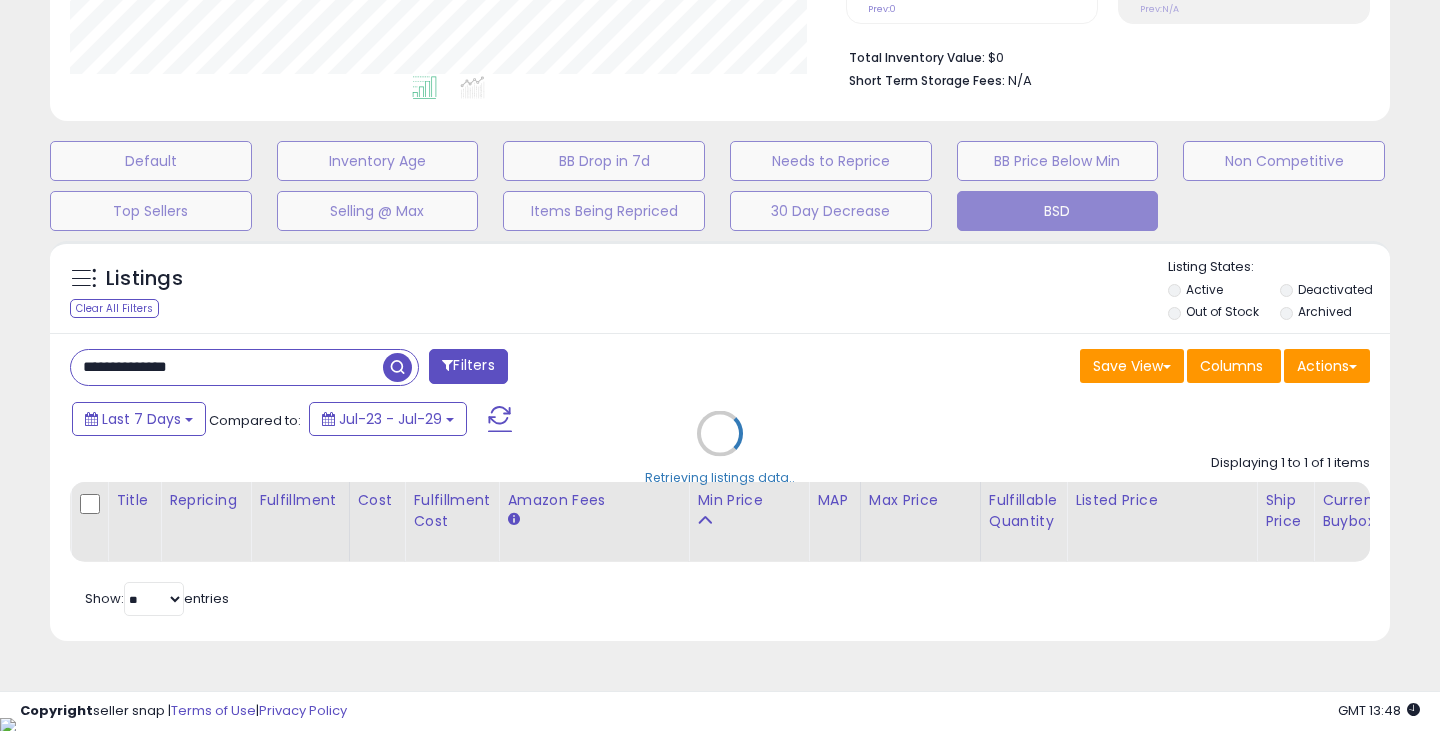 scroll, scrollTop: 999590, scrollLeft: 999224, axis: both 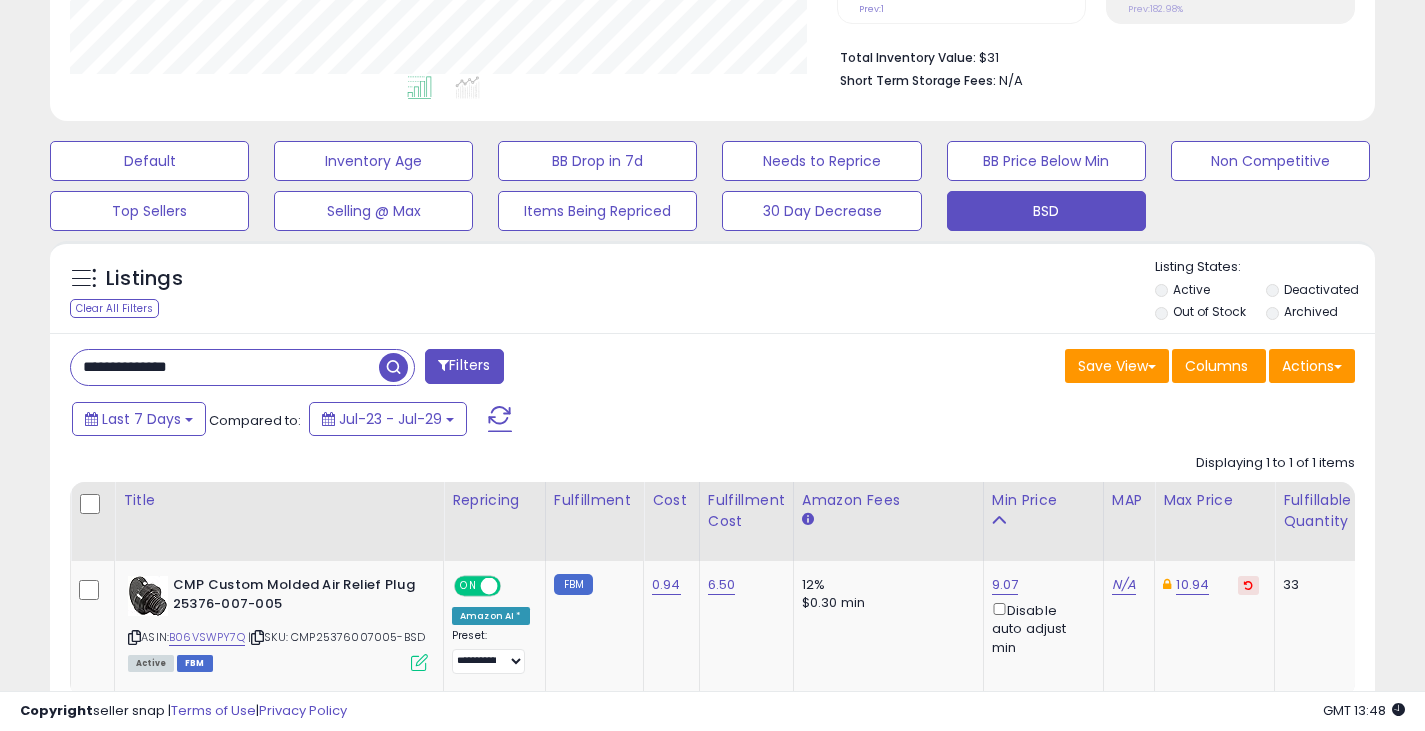 drag, startPoint x: 227, startPoint y: 377, endPoint x: 44, endPoint y: 385, distance: 183.17477 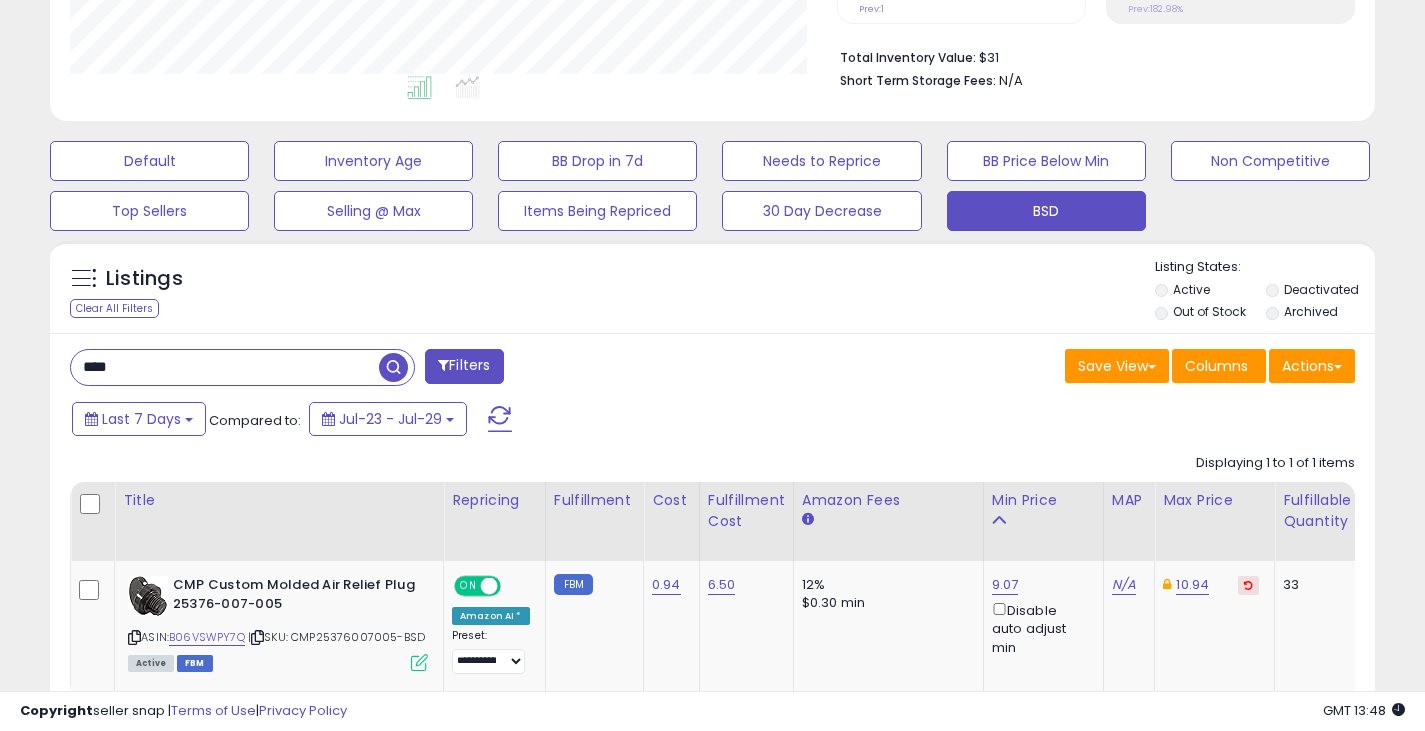 click at bounding box center [393, 367] 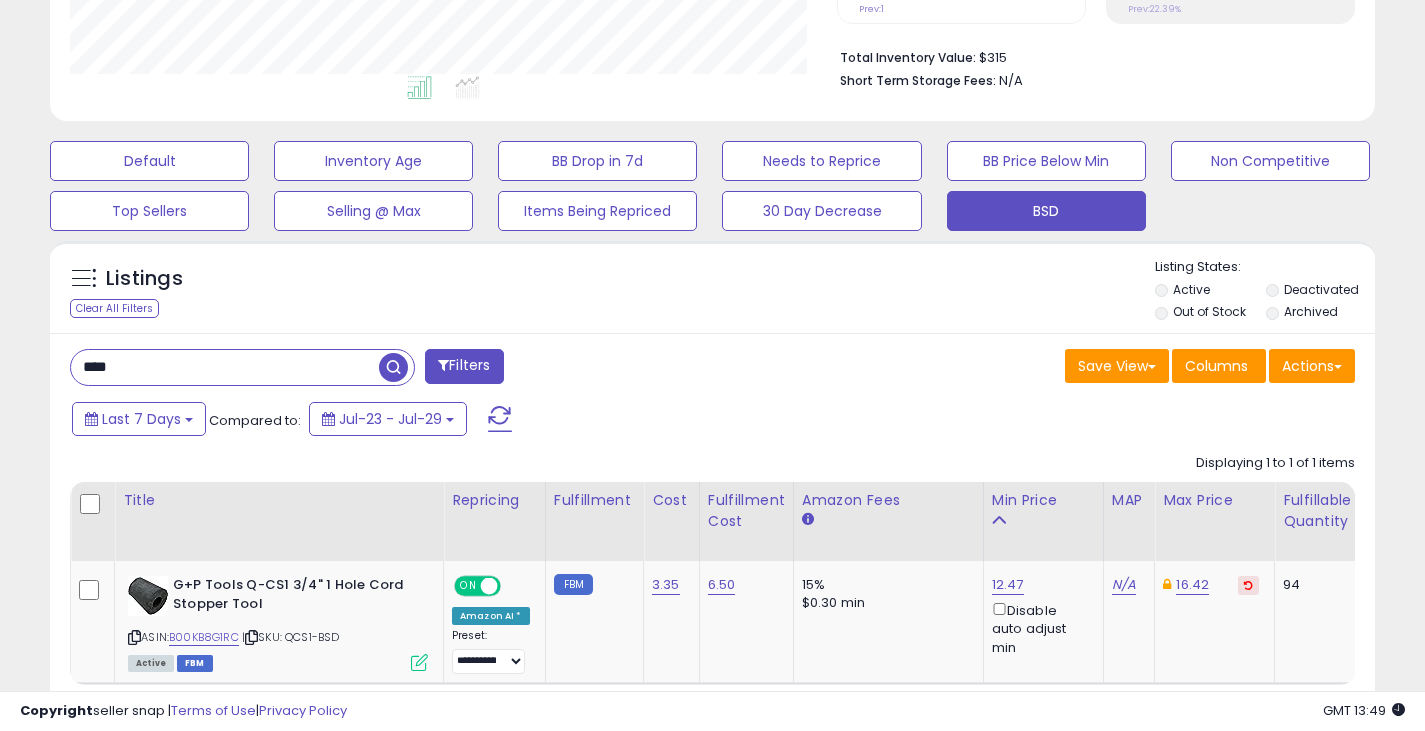 drag, startPoint x: 128, startPoint y: 381, endPoint x: 72, endPoint y: 379, distance: 56.0357 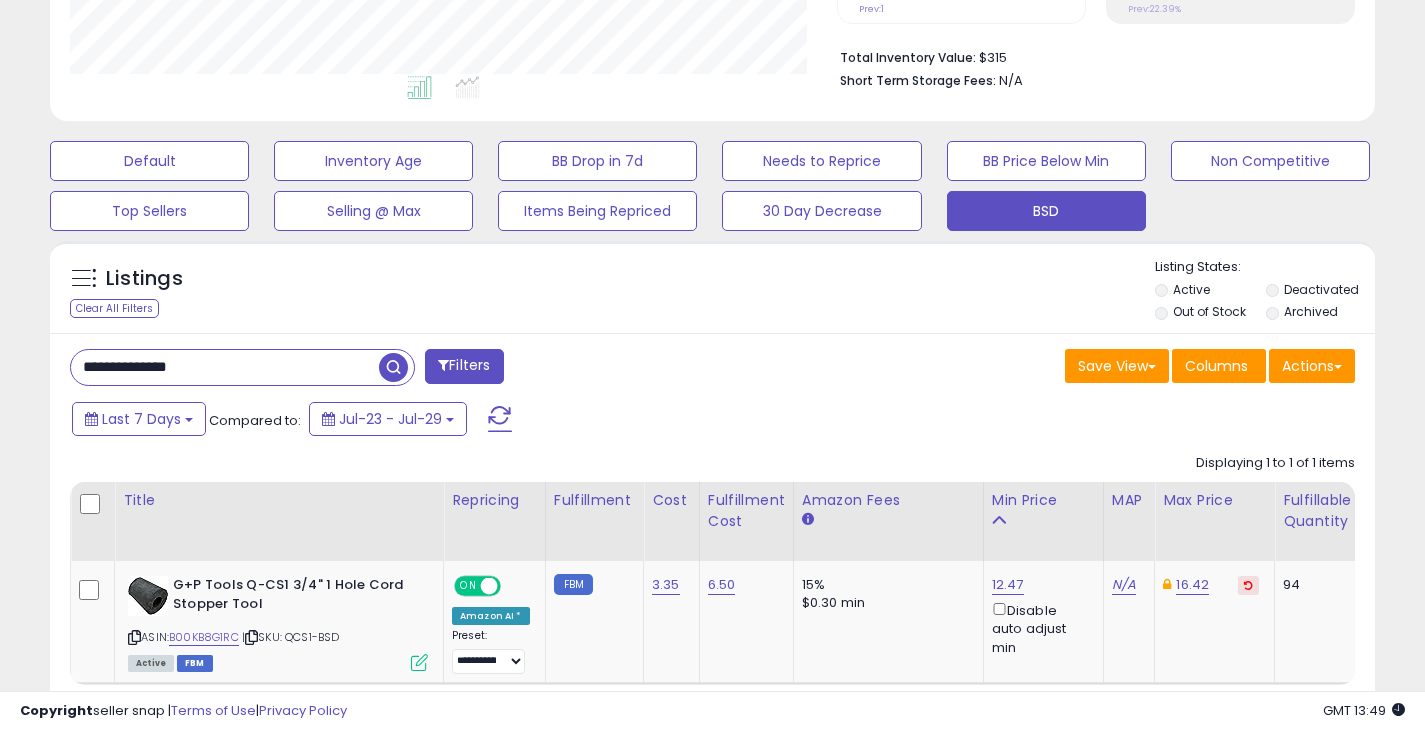 type on "**********" 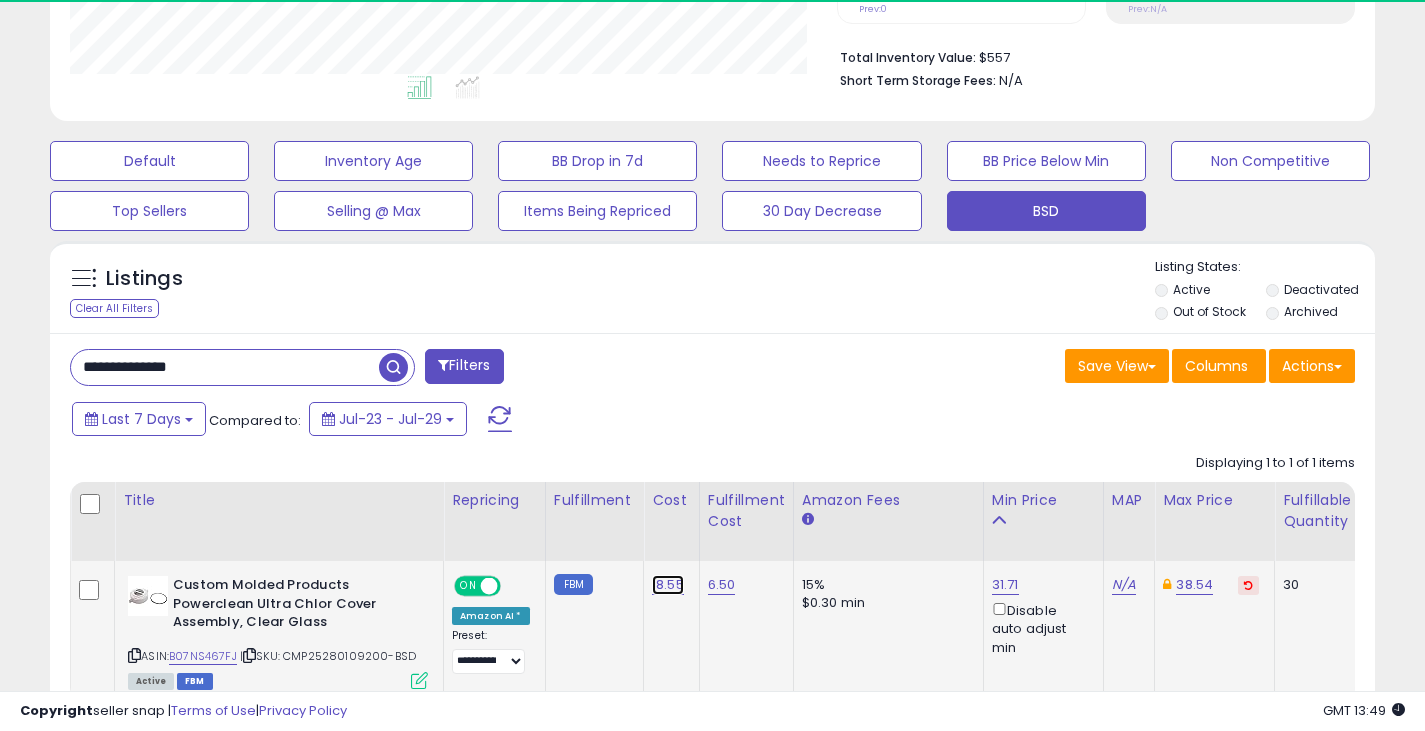 click on "18.55" at bounding box center (668, 585) 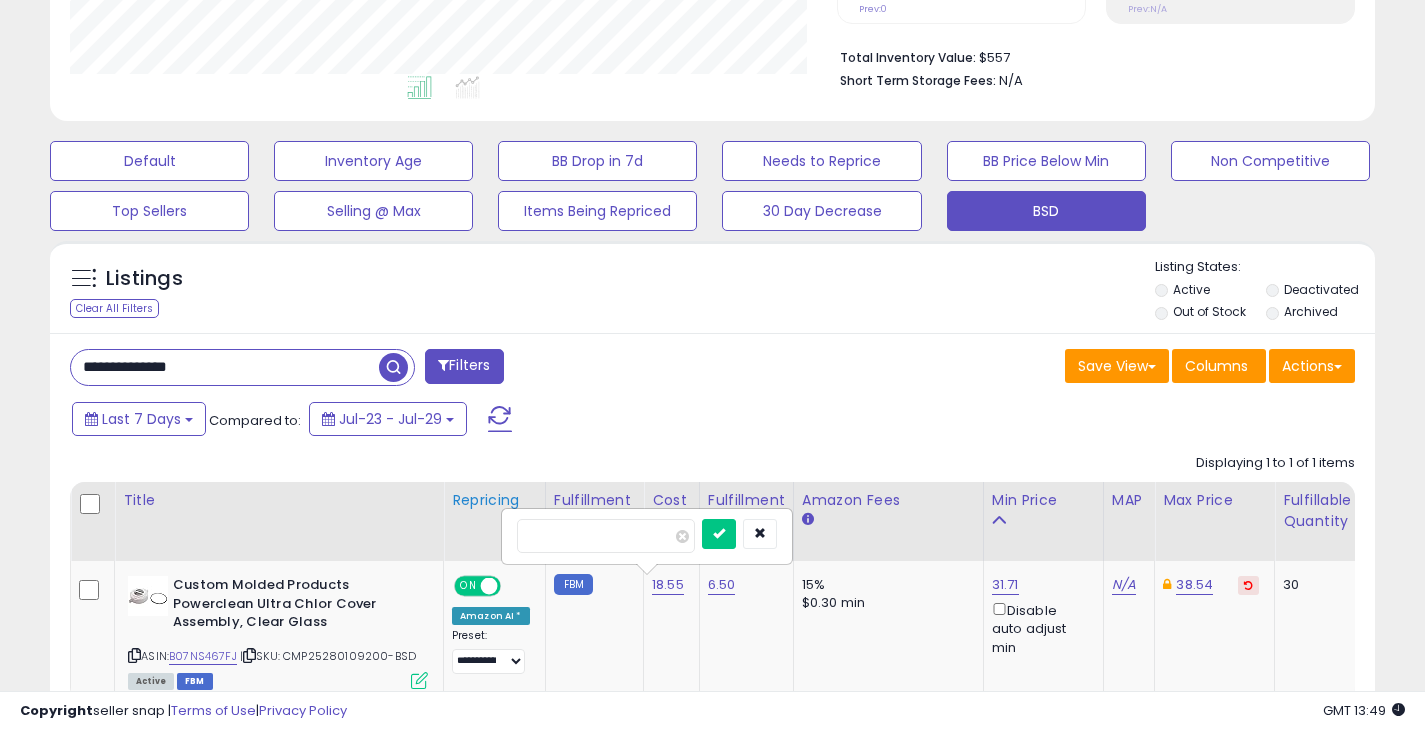 drag, startPoint x: 578, startPoint y: 543, endPoint x: 481, endPoint y: 532, distance: 97.62172 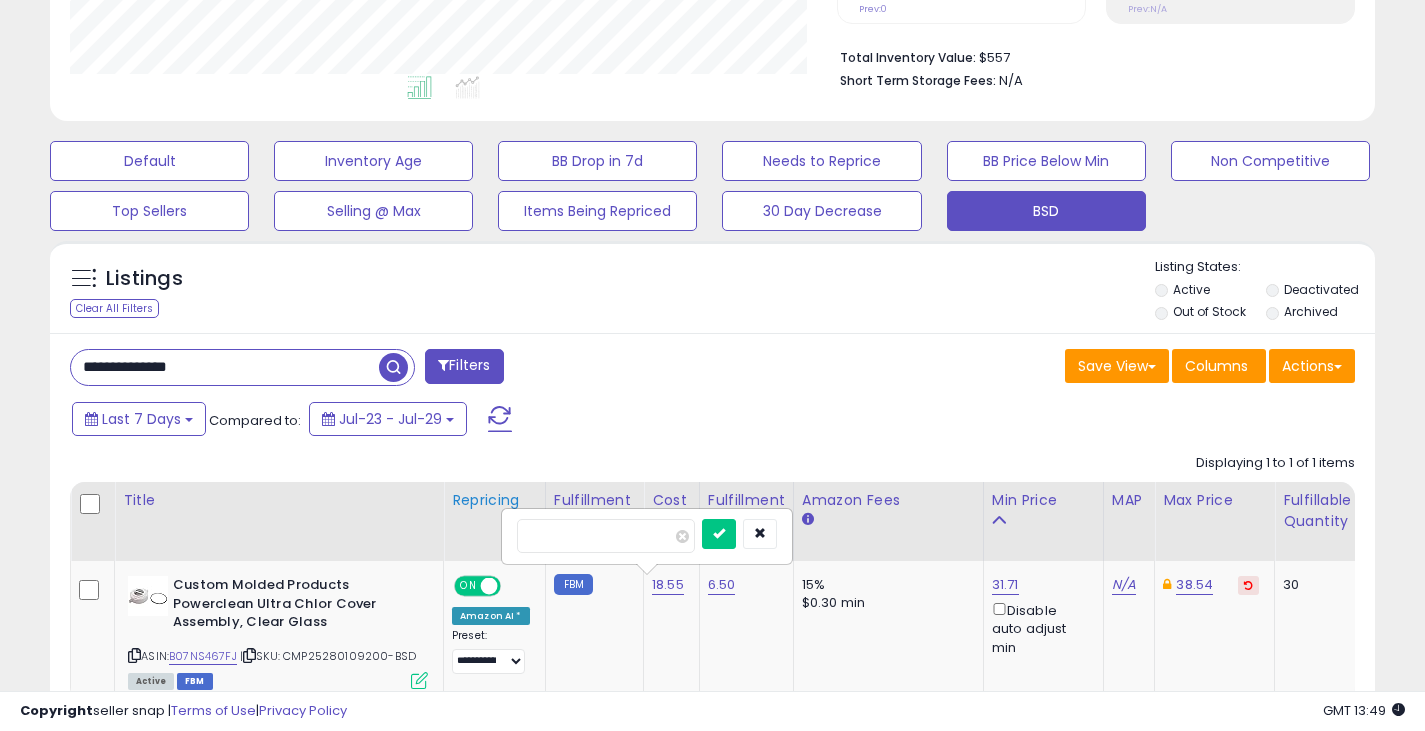 type on "*****" 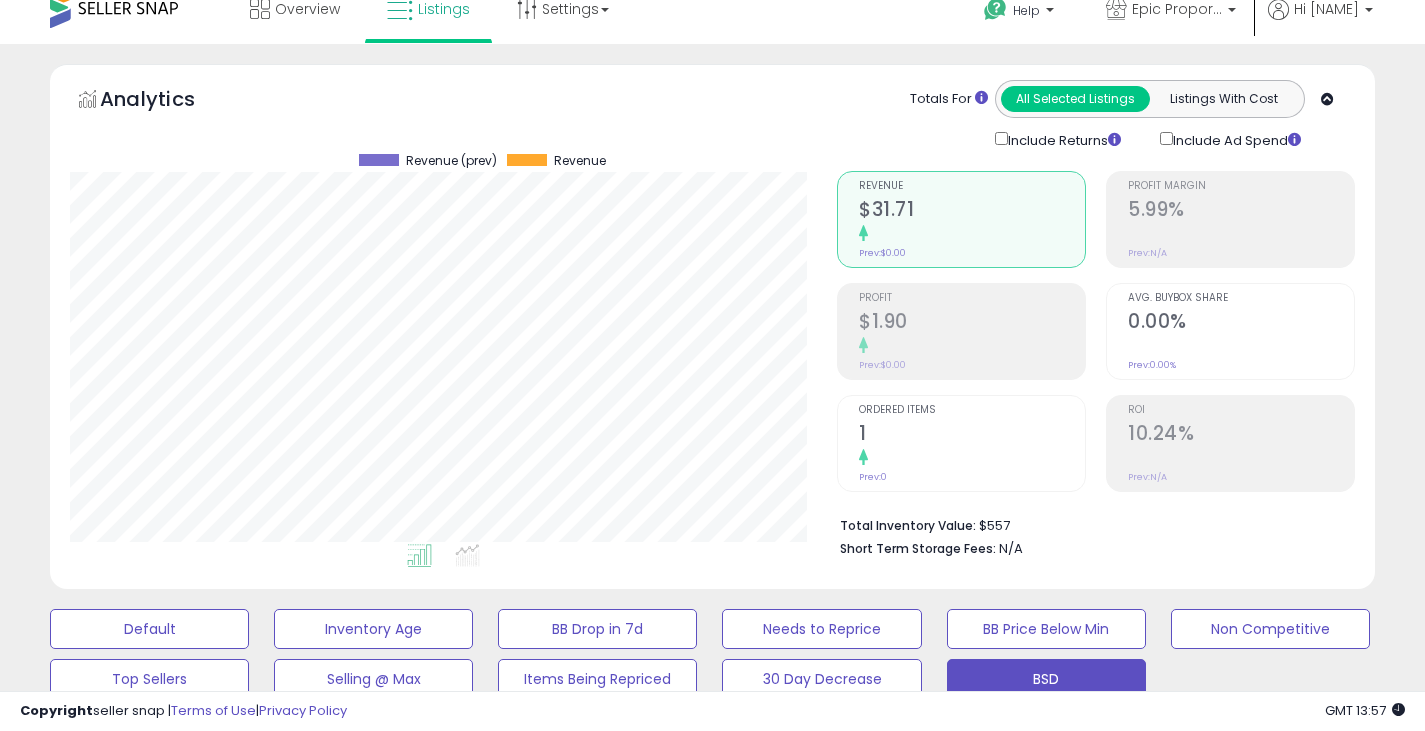 scroll, scrollTop: 0, scrollLeft: 0, axis: both 